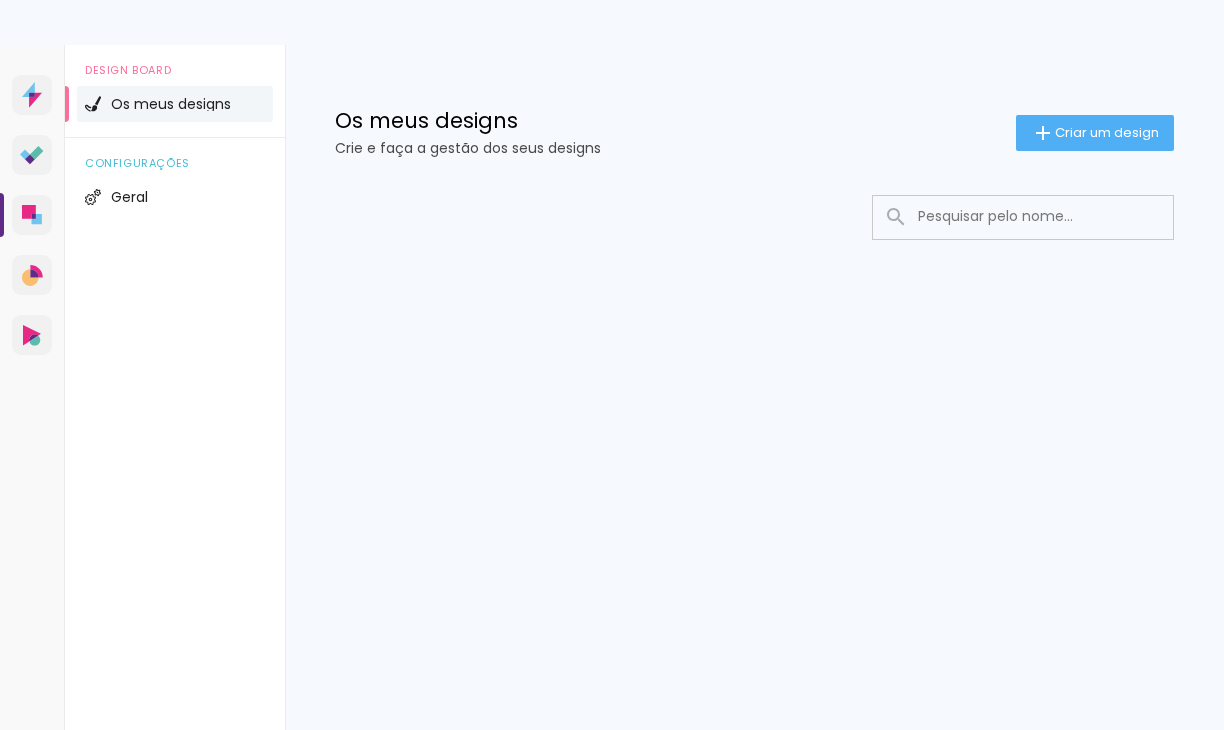 scroll, scrollTop: 0, scrollLeft: 0, axis: both 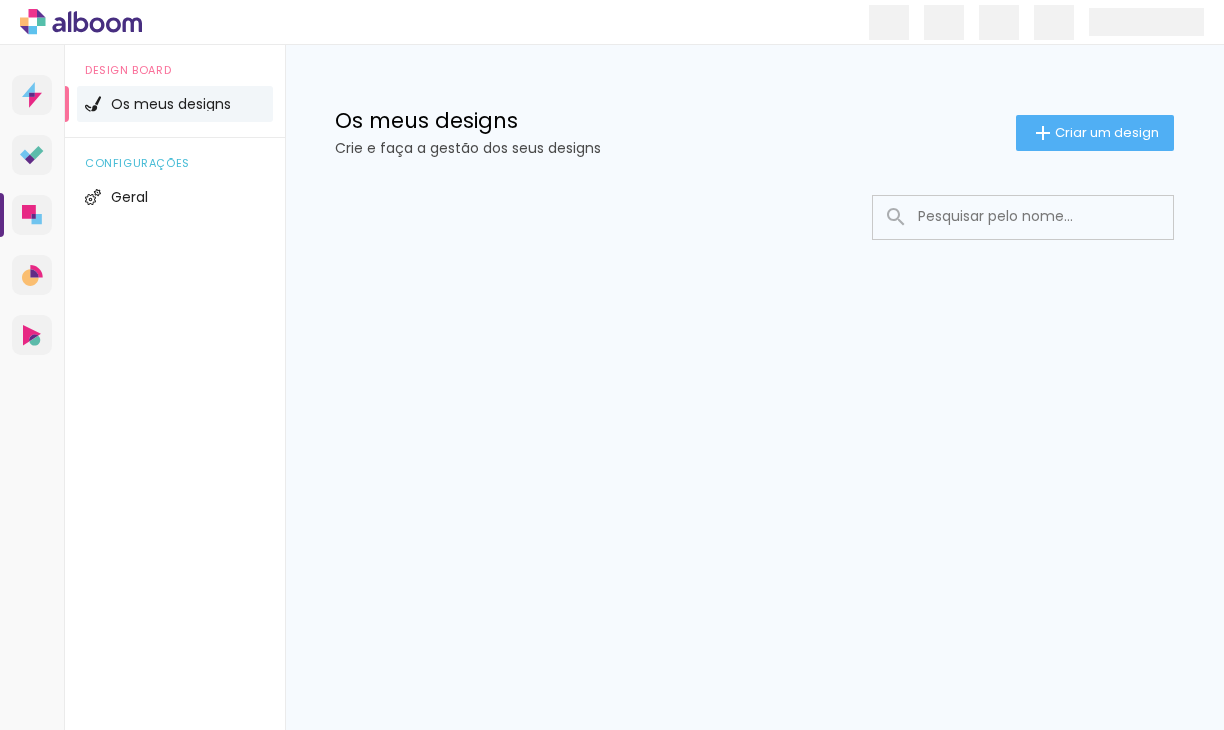 click at bounding box center [1050, 216] 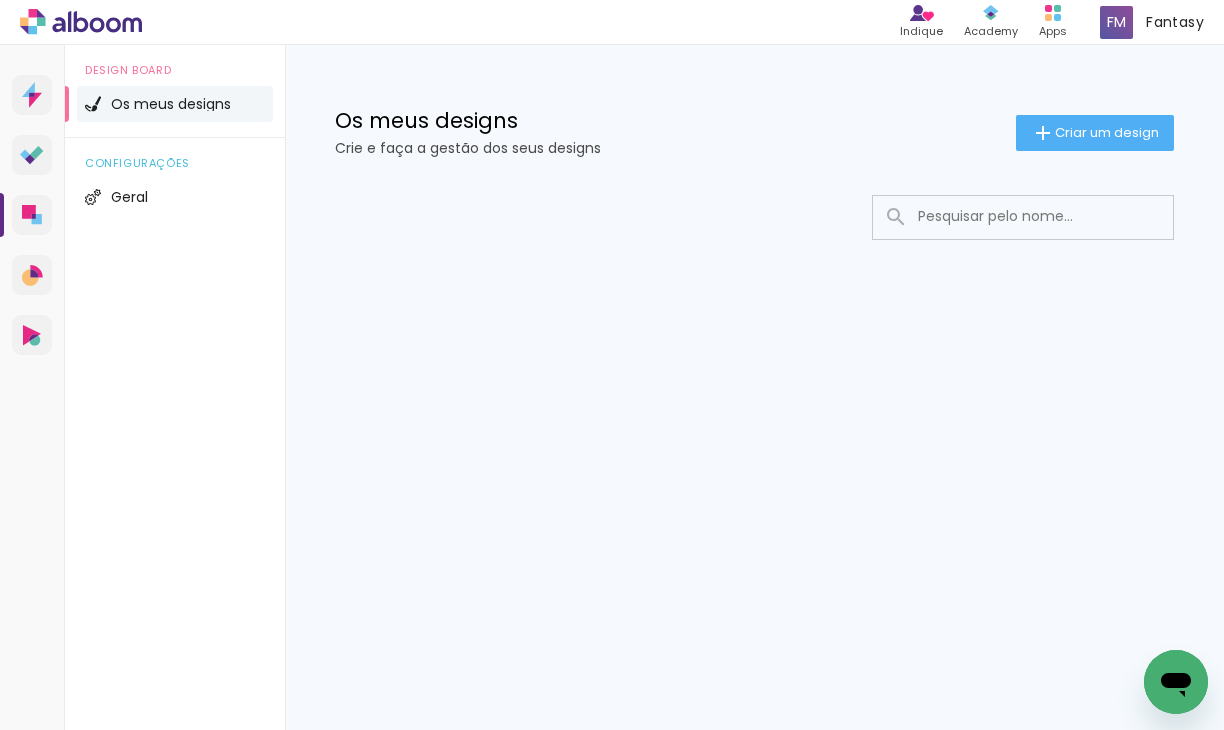 scroll, scrollTop: 0, scrollLeft: 0, axis: both 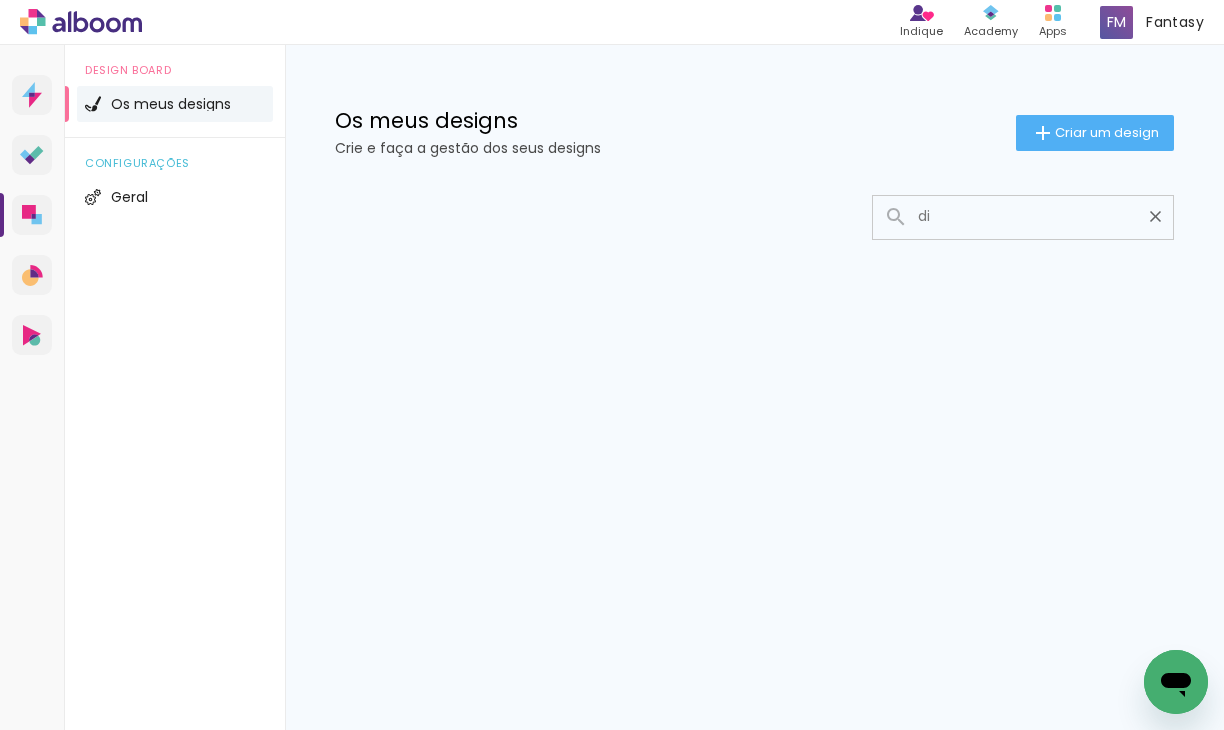 type on "d" 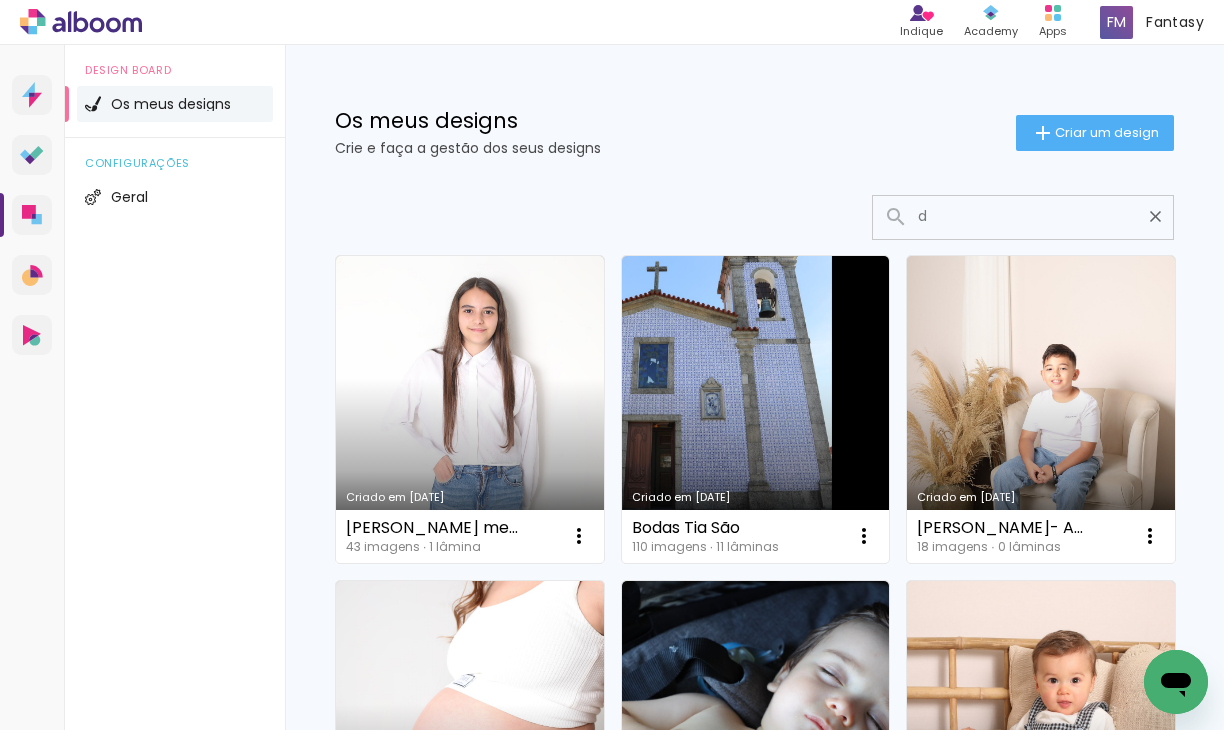 type 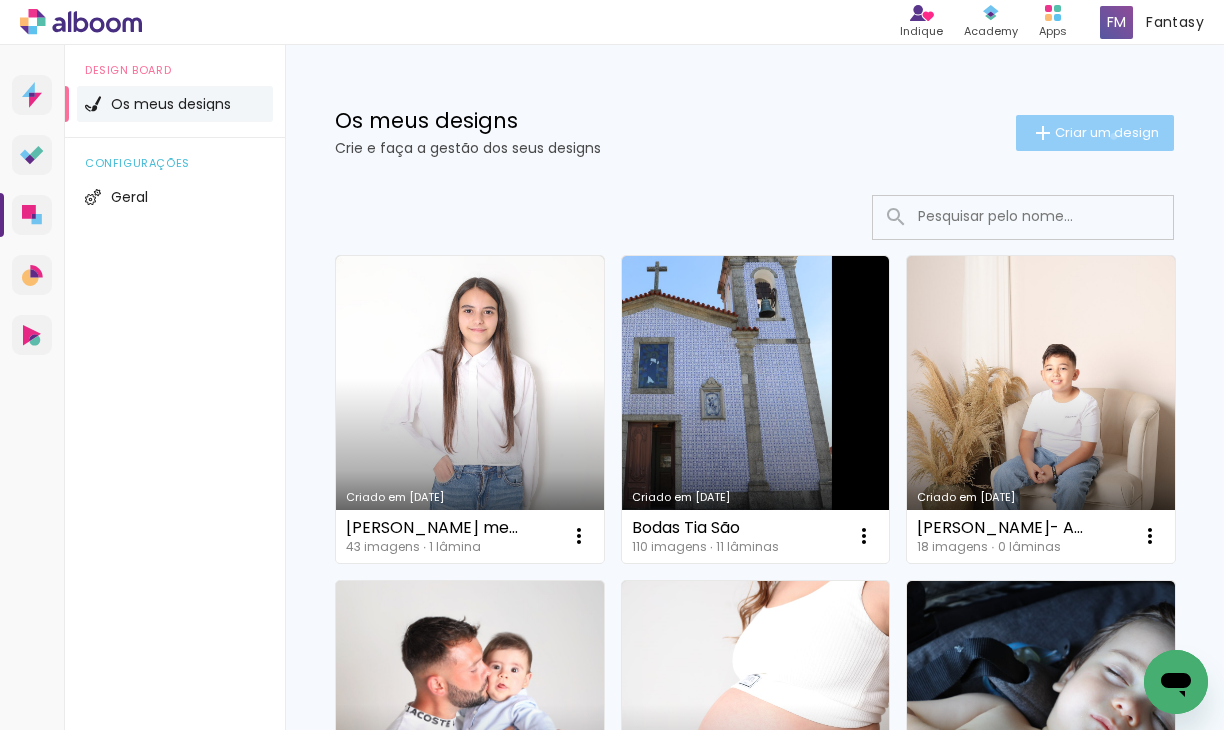 click on "Criar um design" 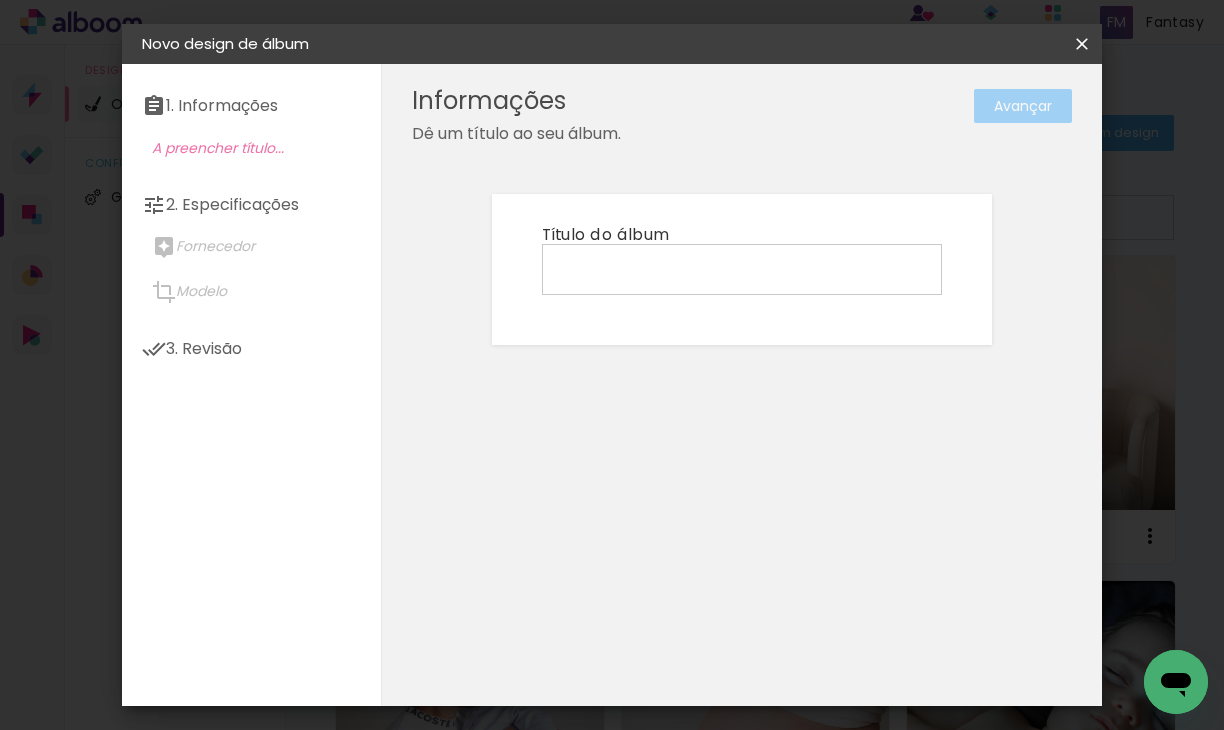 click at bounding box center [742, 268] 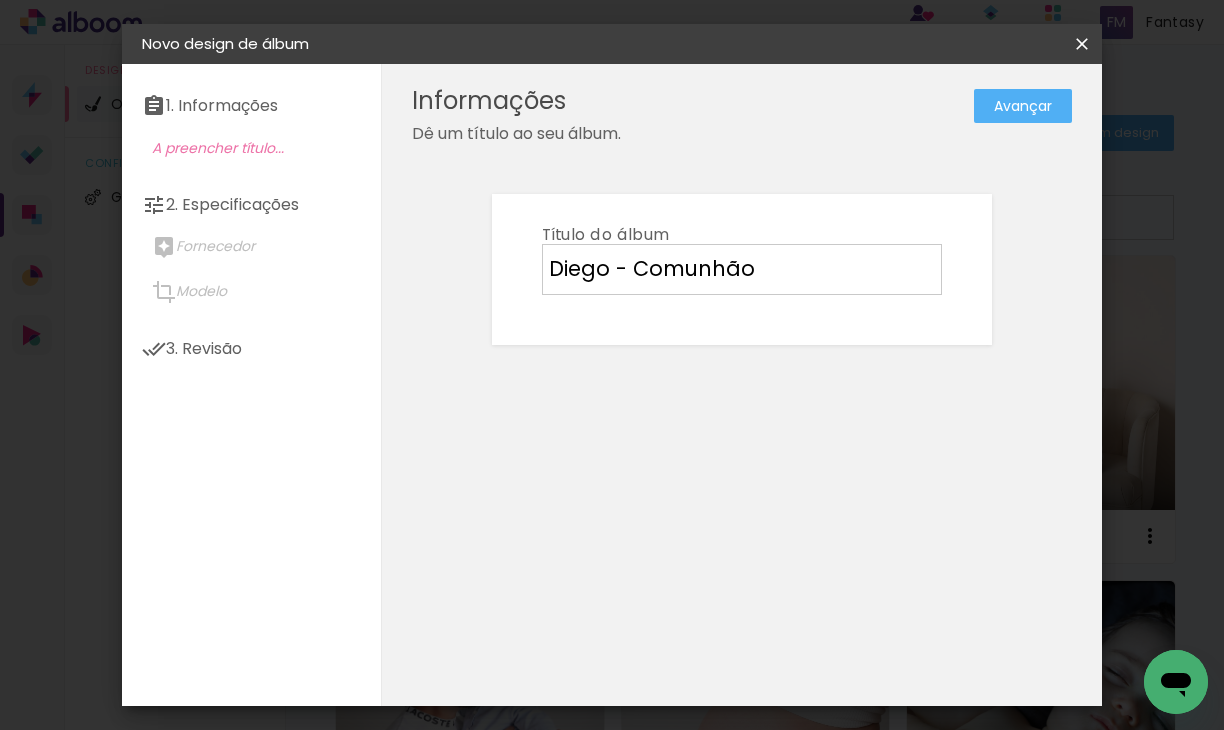 type on "Diego - Comunhão" 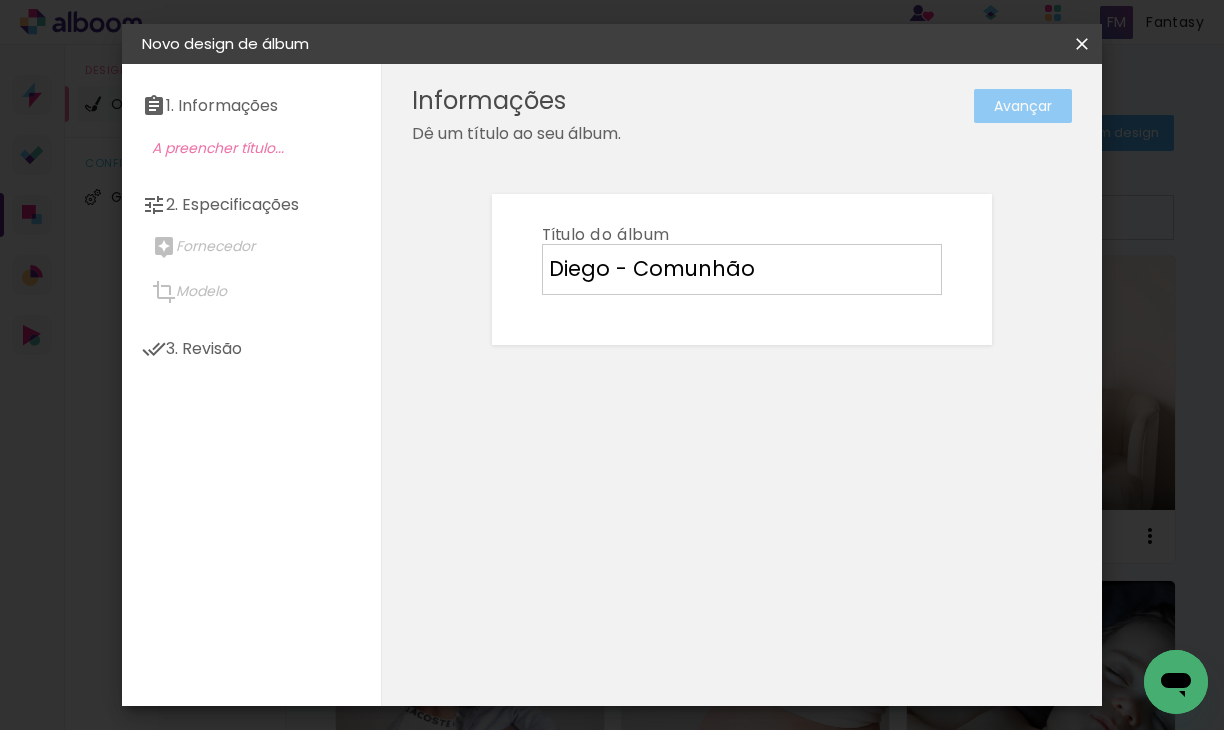 click on "Avançar" at bounding box center (0, 0) 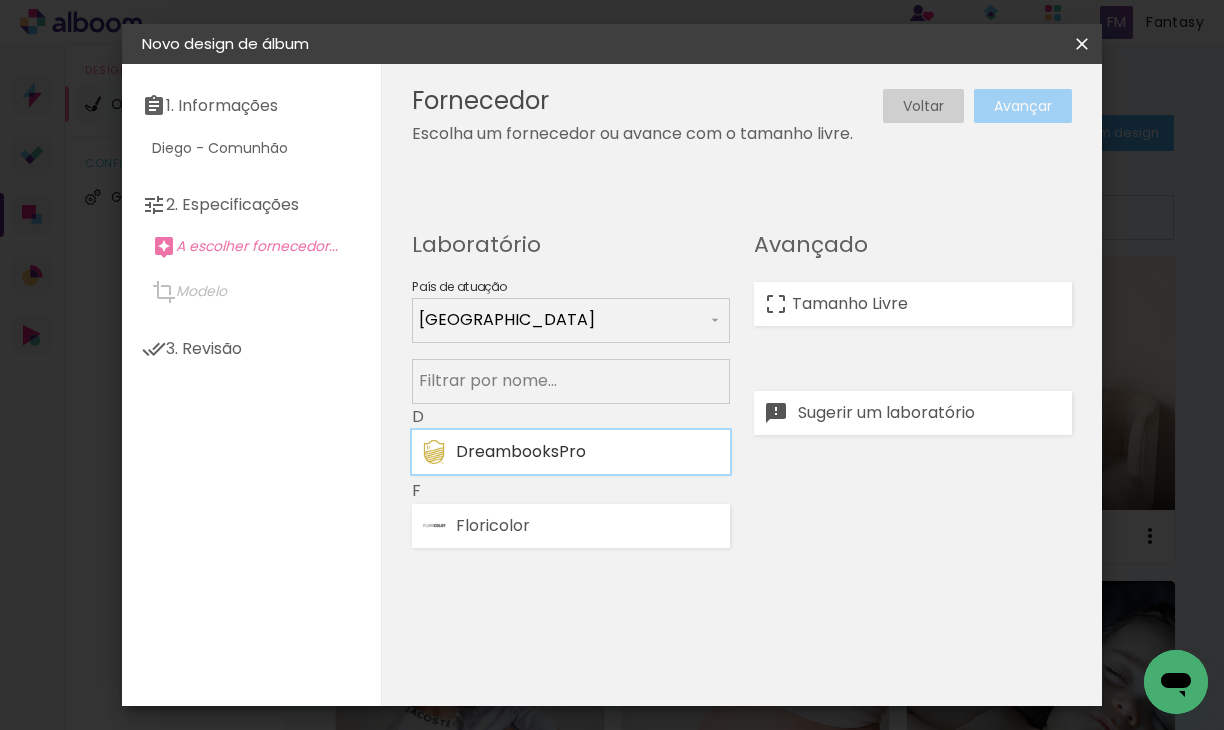 click on "DreambooksPro" at bounding box center [588, 452] 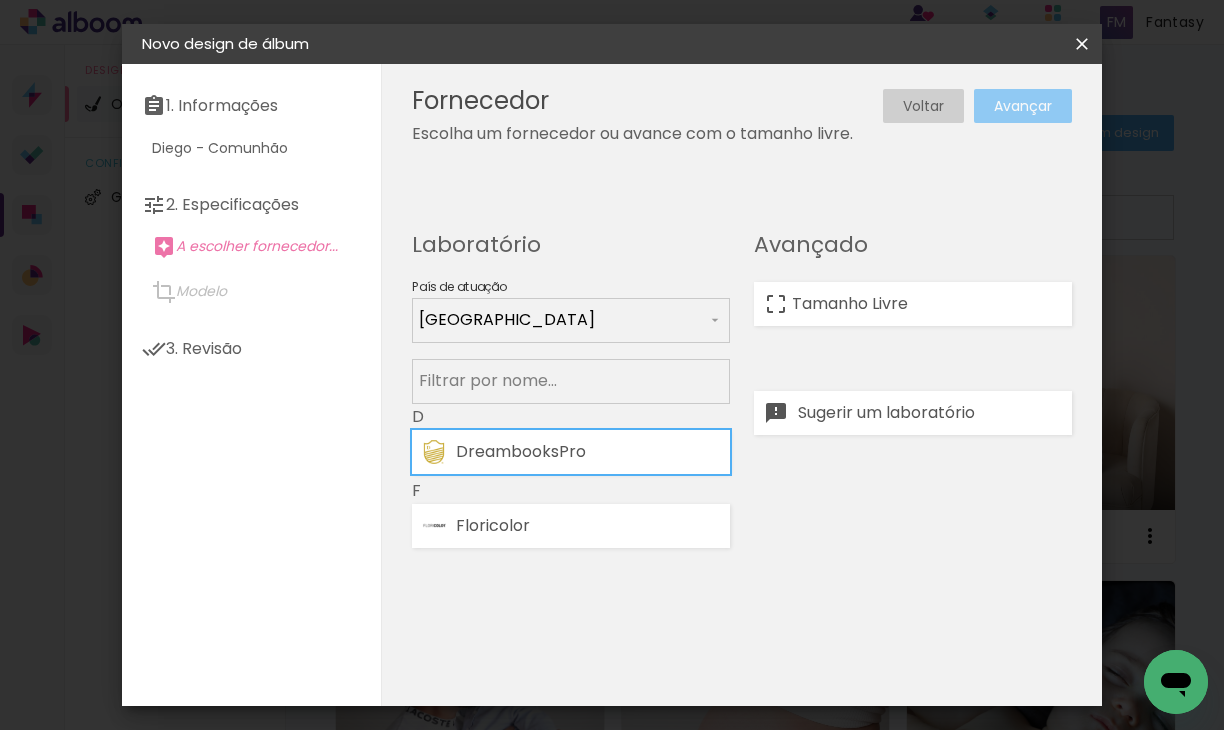 click on "Avançar" at bounding box center (1023, 106) 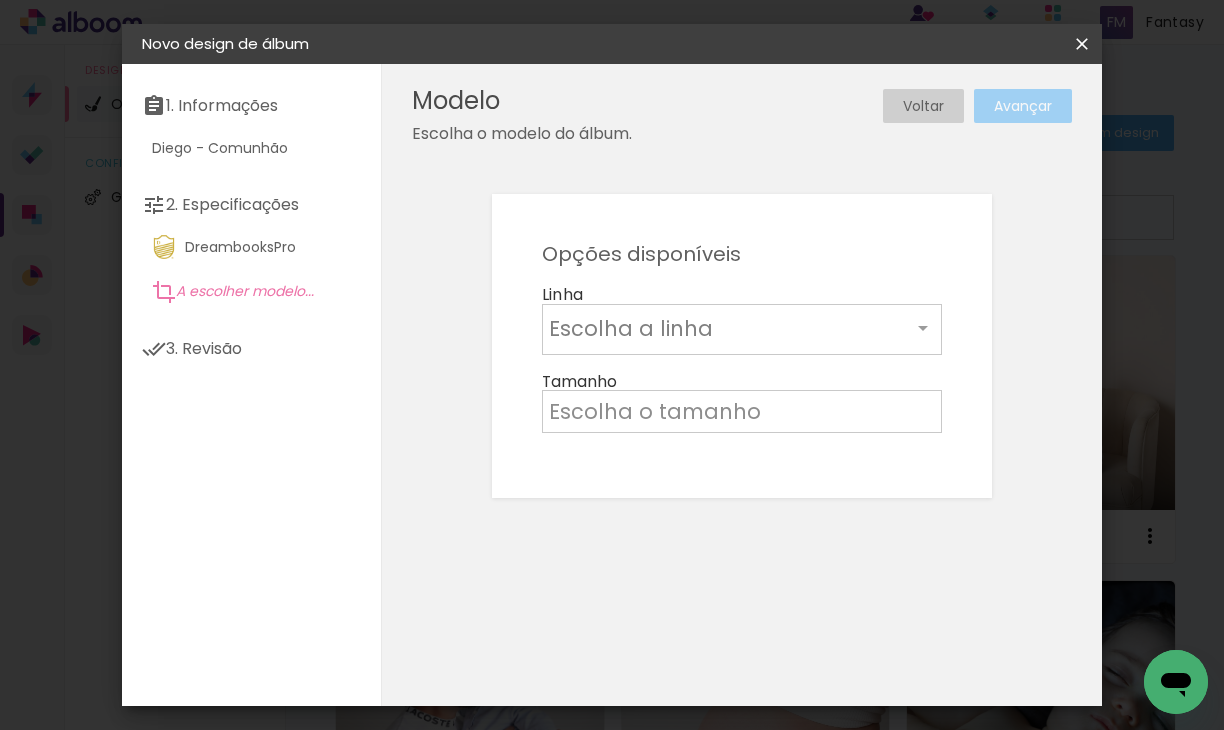 click at bounding box center [742, 345] 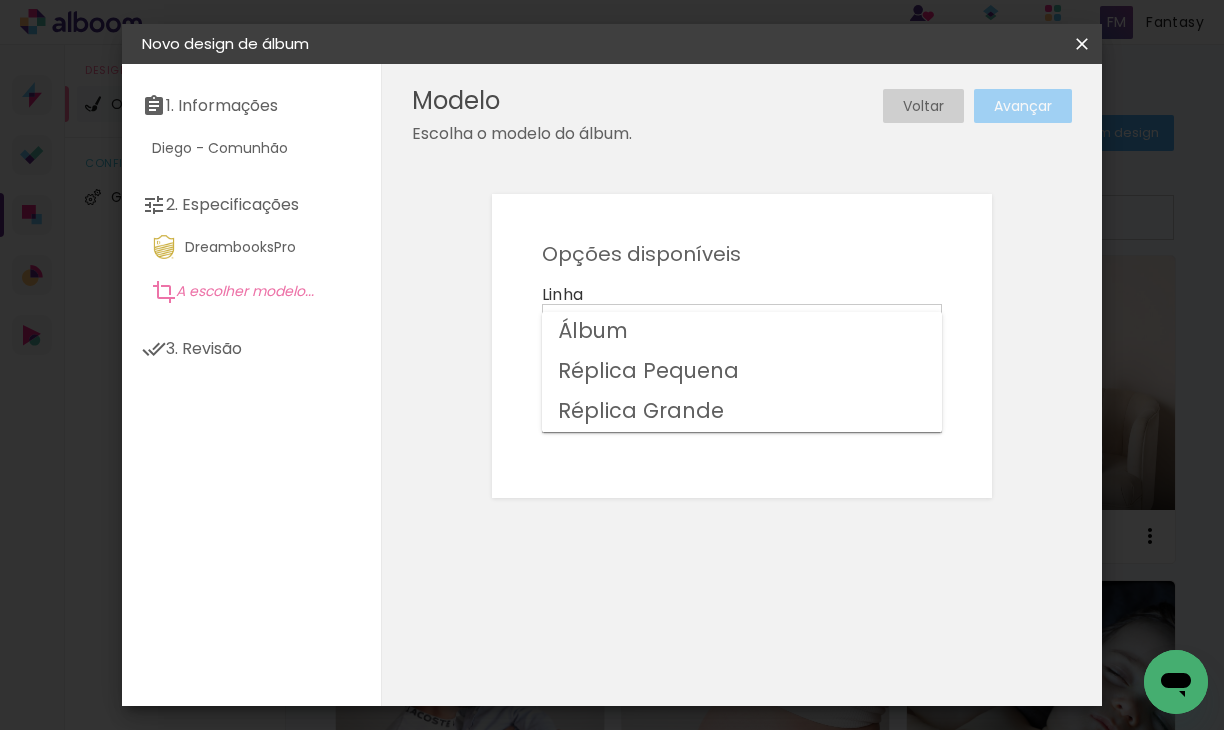 click on "Álbum" at bounding box center [742, 332] 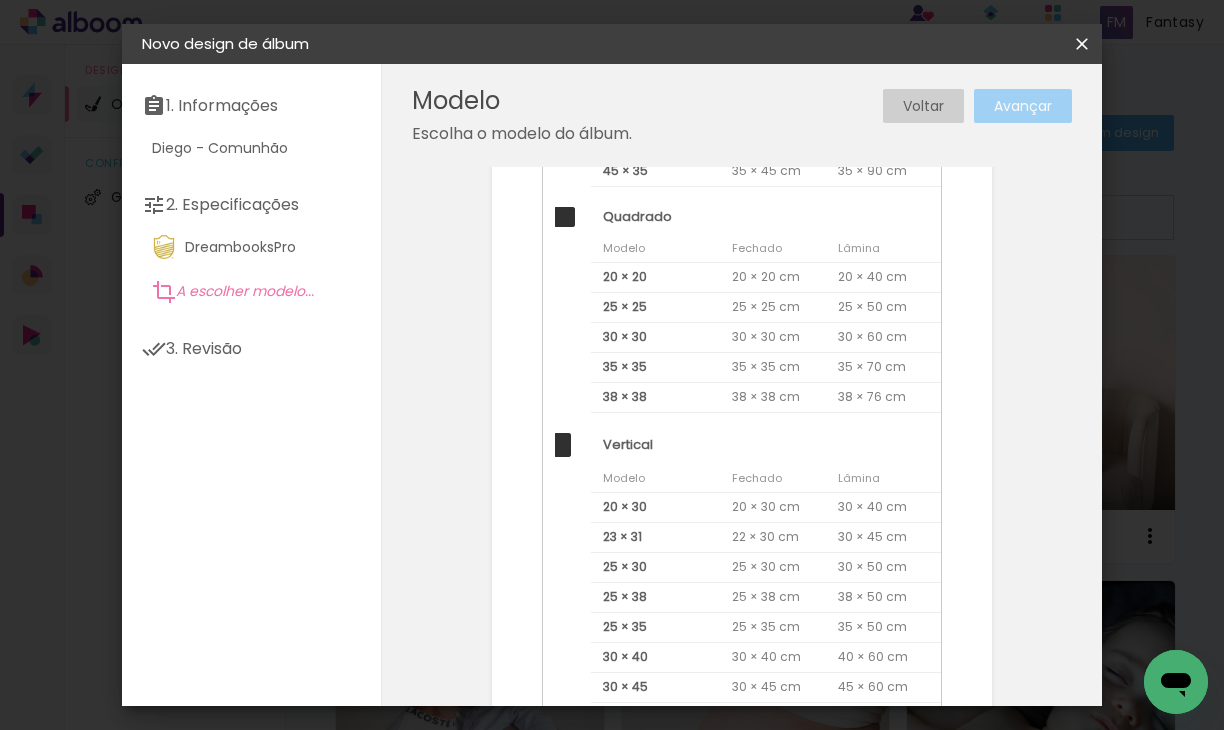 scroll, scrollTop: 550, scrollLeft: 0, axis: vertical 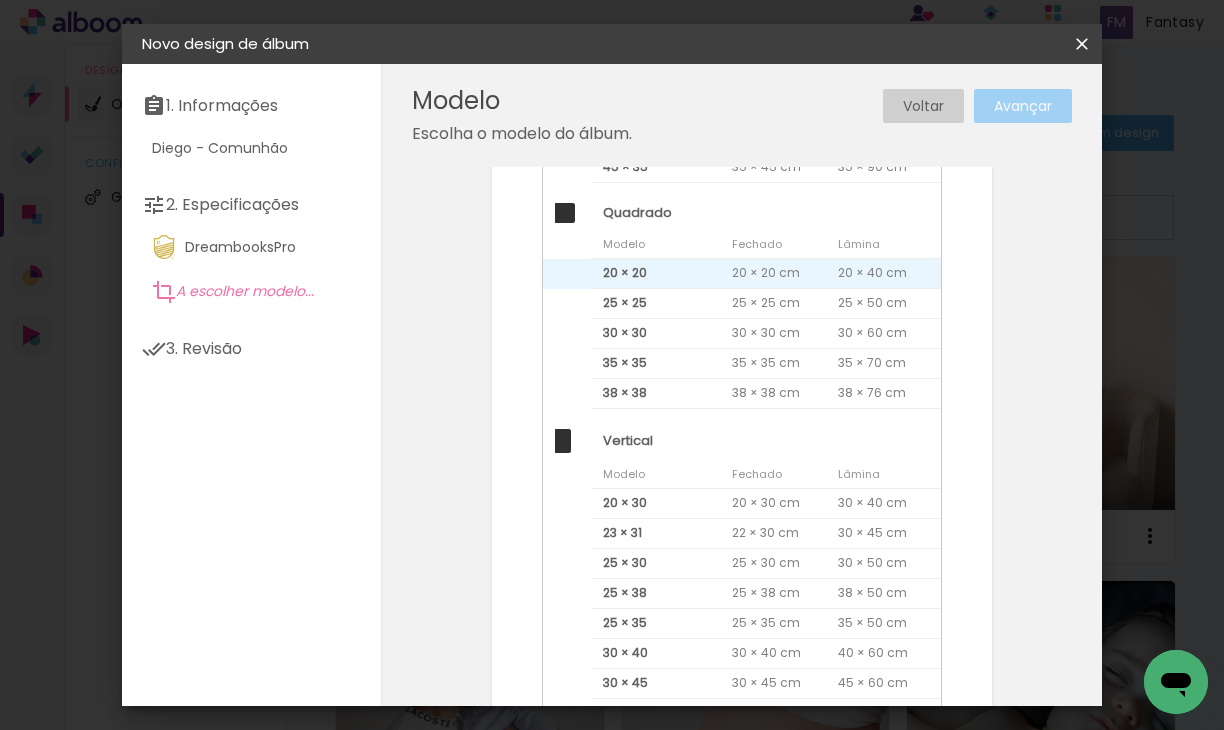 click on "20 × 20" 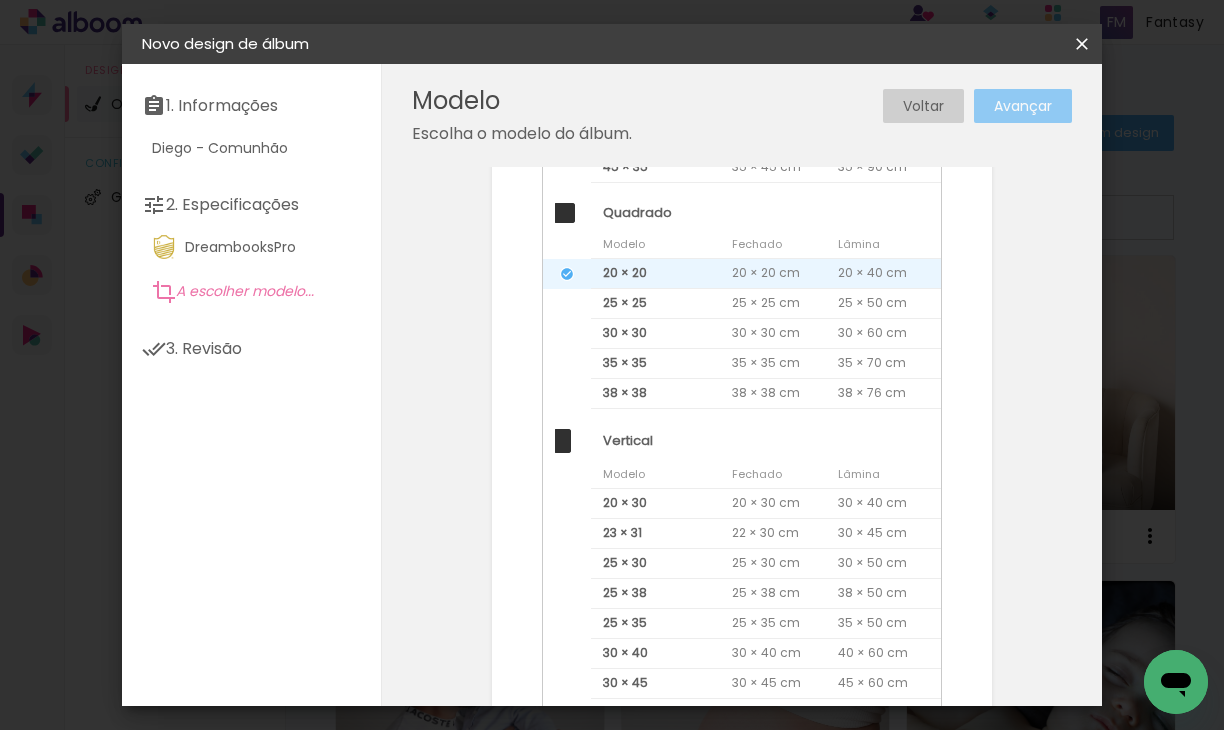 click on "Avançar" at bounding box center (0, 0) 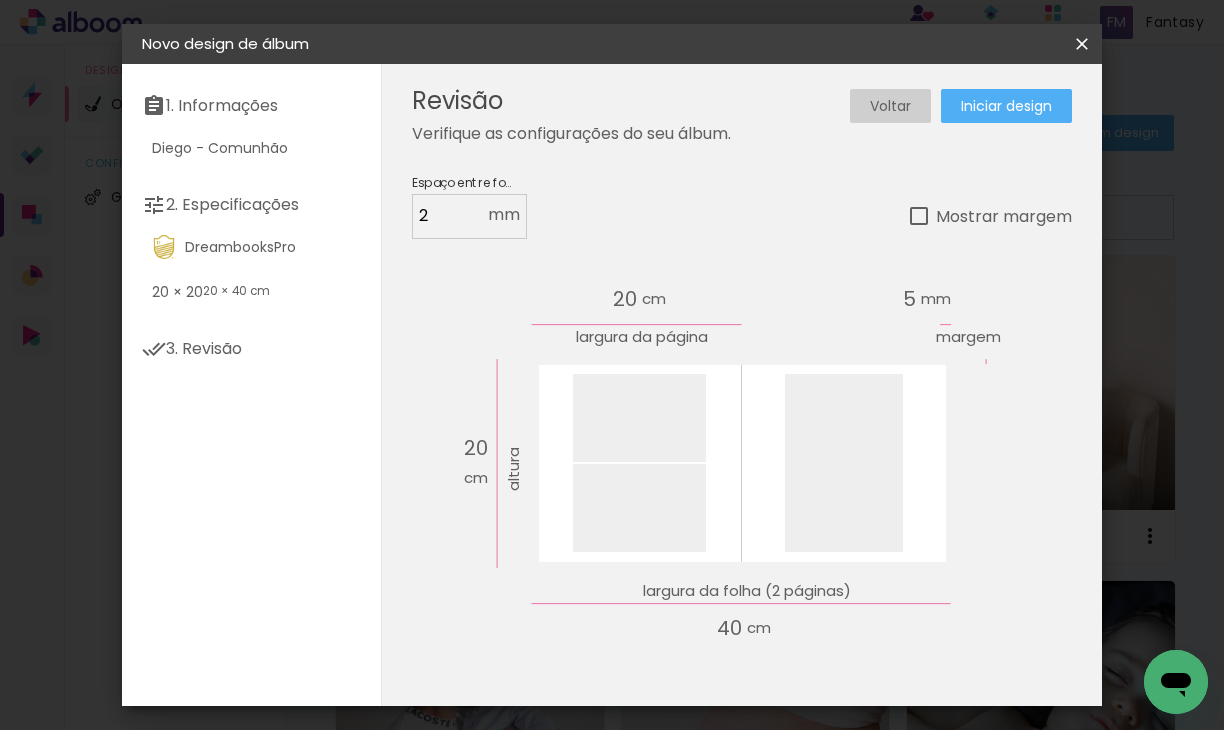 click on "Iniciar design" at bounding box center (1006, 106) 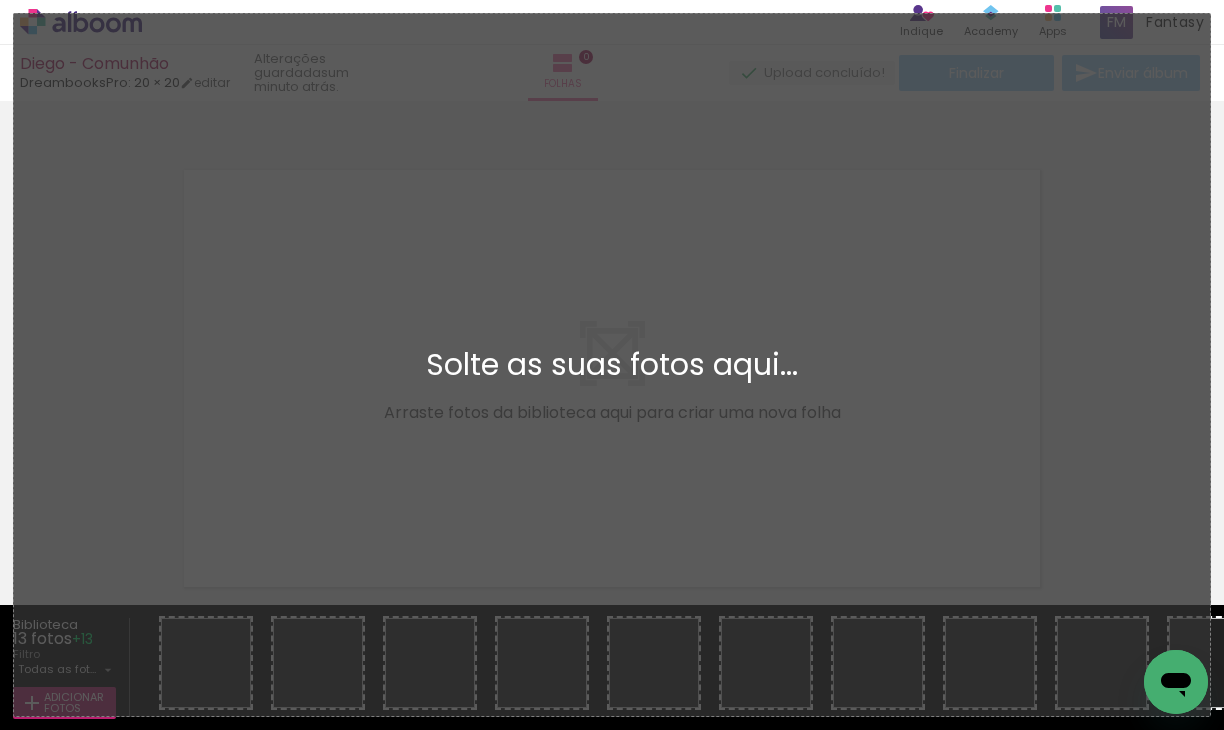 scroll, scrollTop: 25, scrollLeft: 0, axis: vertical 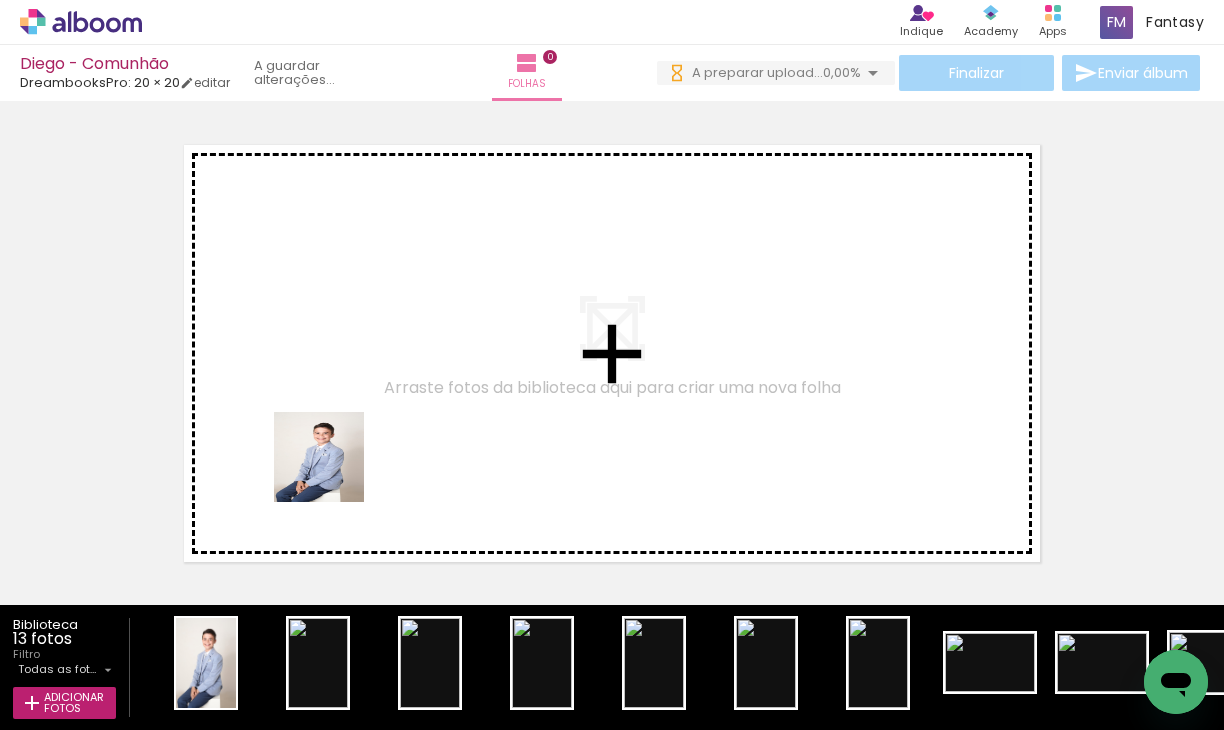 drag, startPoint x: 226, startPoint y: 659, endPoint x: 351, endPoint y: 436, distance: 255.64429 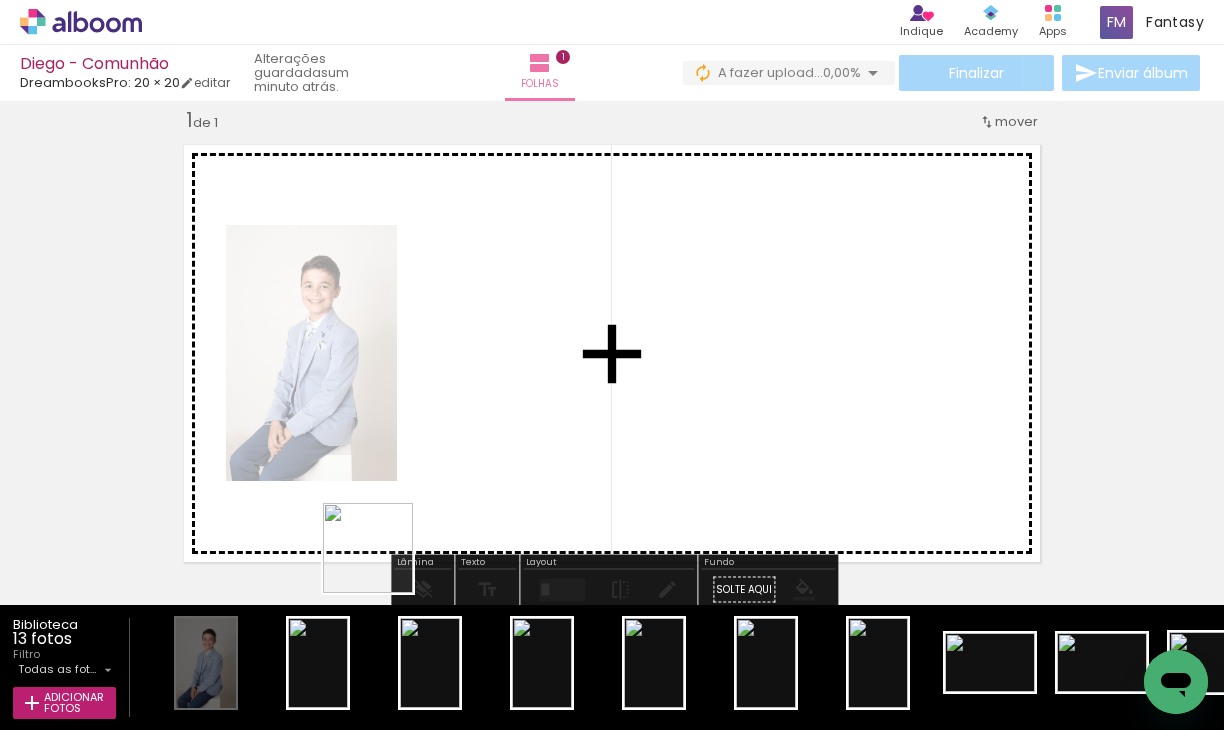 drag, startPoint x: 320, startPoint y: 636, endPoint x: 546, endPoint y: 358, distance: 358.27365 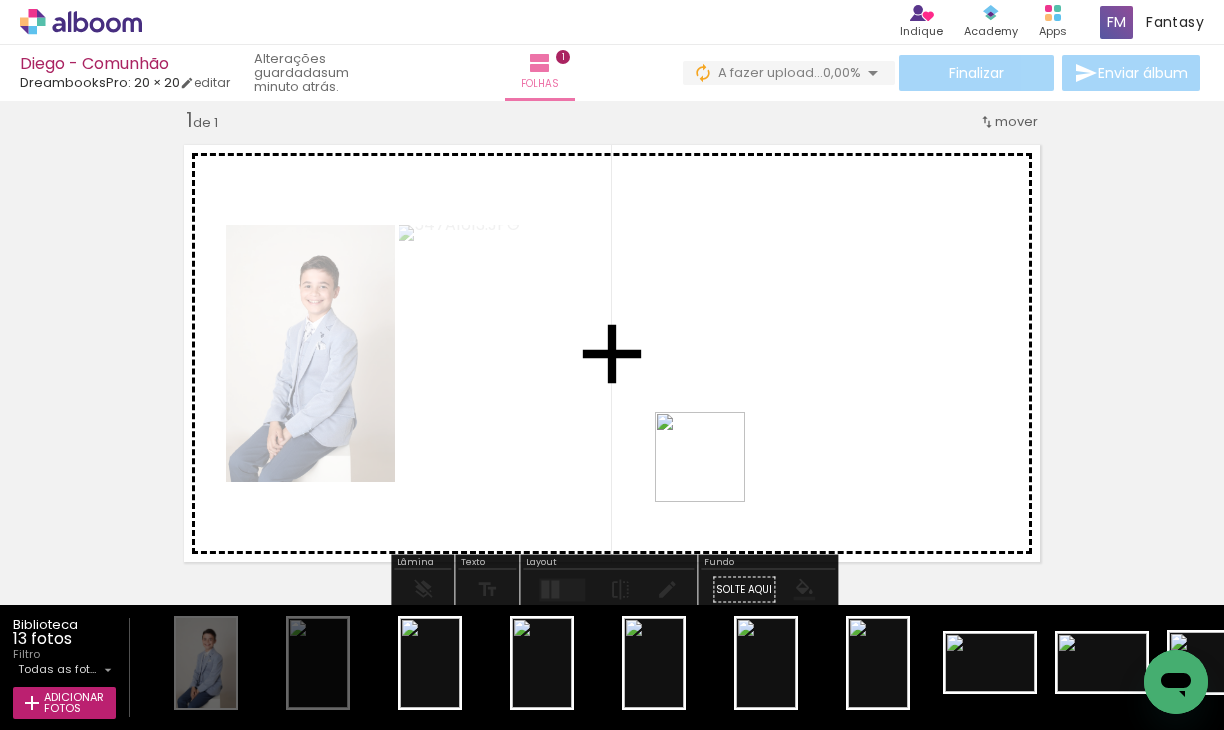 drag, startPoint x: 544, startPoint y: 691, endPoint x: 715, endPoint y: 471, distance: 278.64136 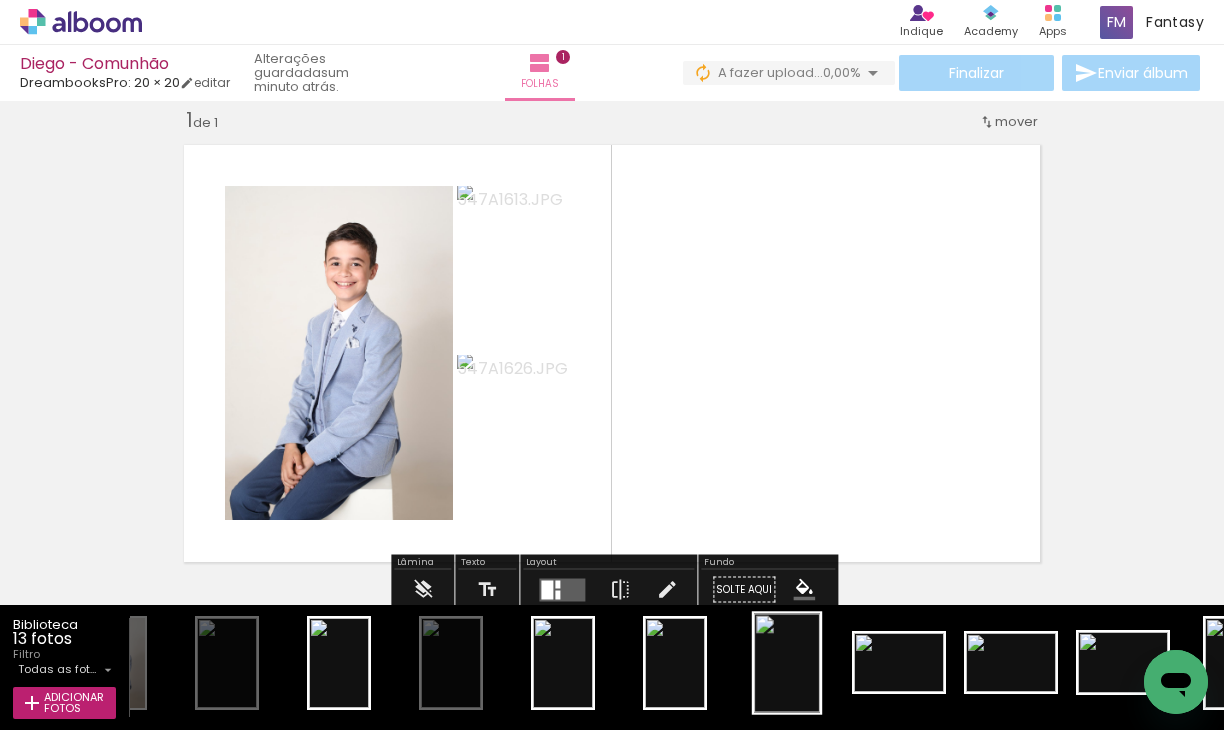 scroll, scrollTop: 0, scrollLeft: 90, axis: horizontal 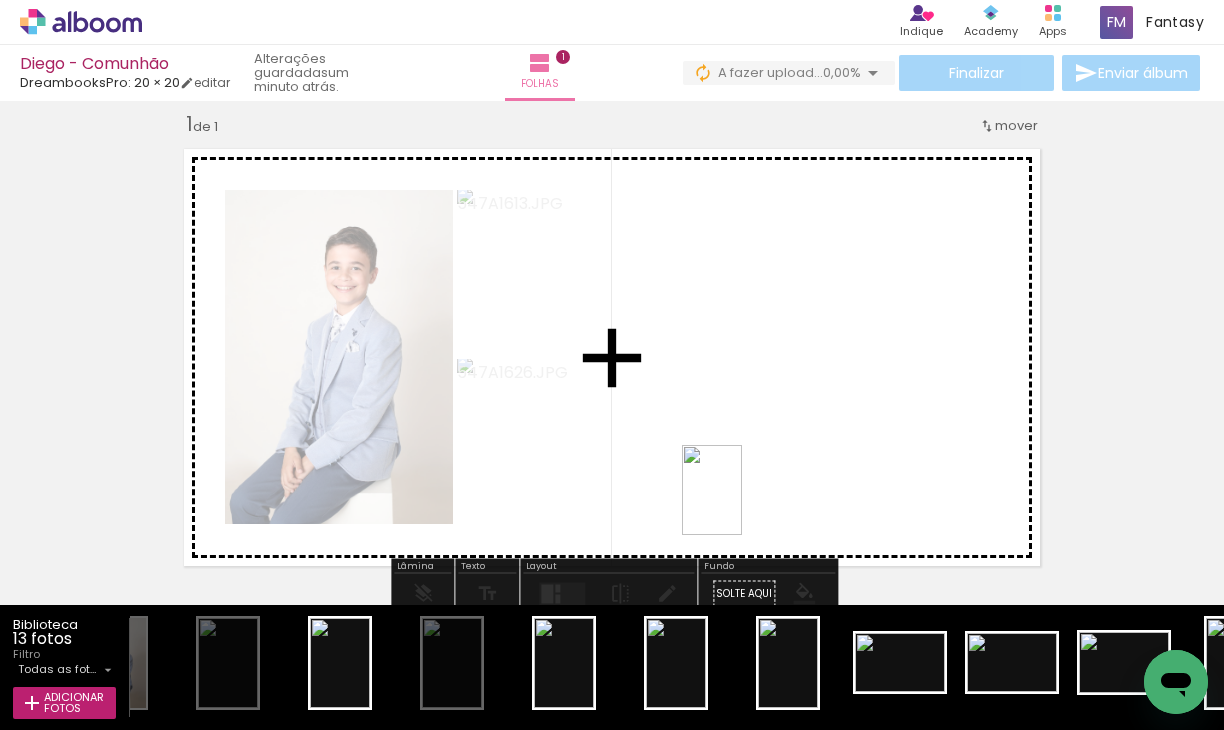 drag, startPoint x: 696, startPoint y: 675, endPoint x: 742, endPoint y: 505, distance: 176.1136 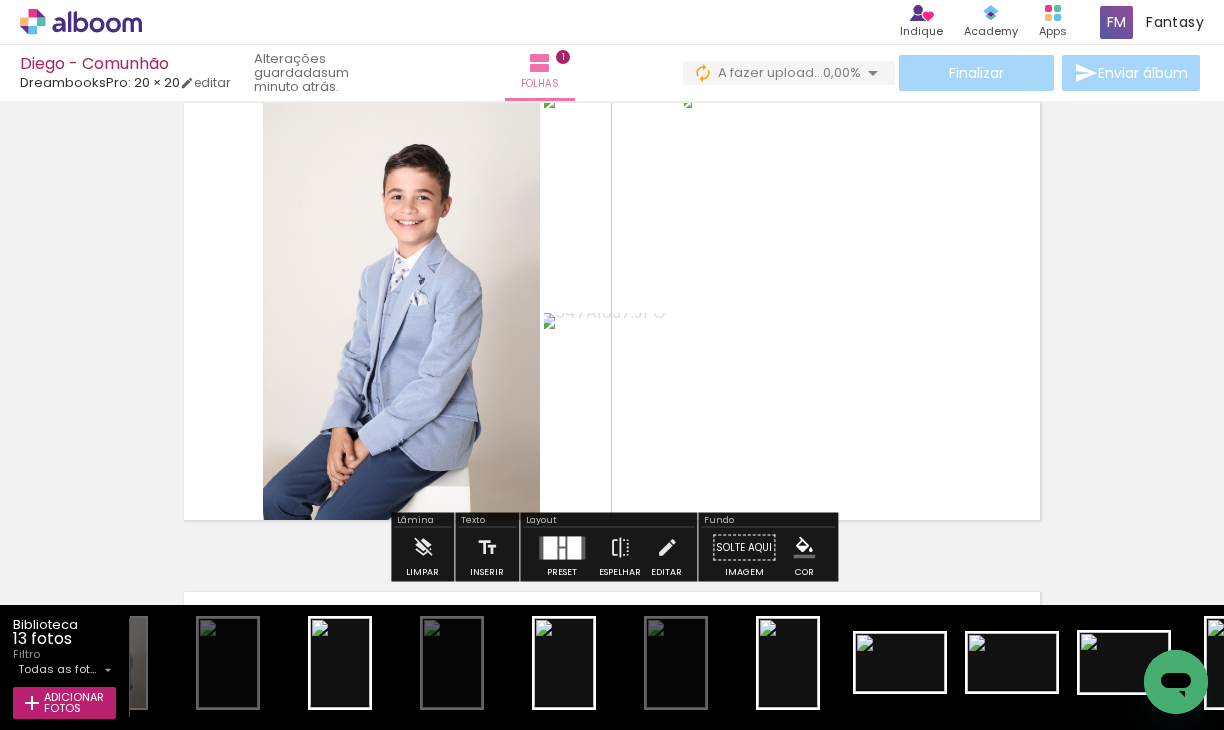 scroll, scrollTop: 75, scrollLeft: 0, axis: vertical 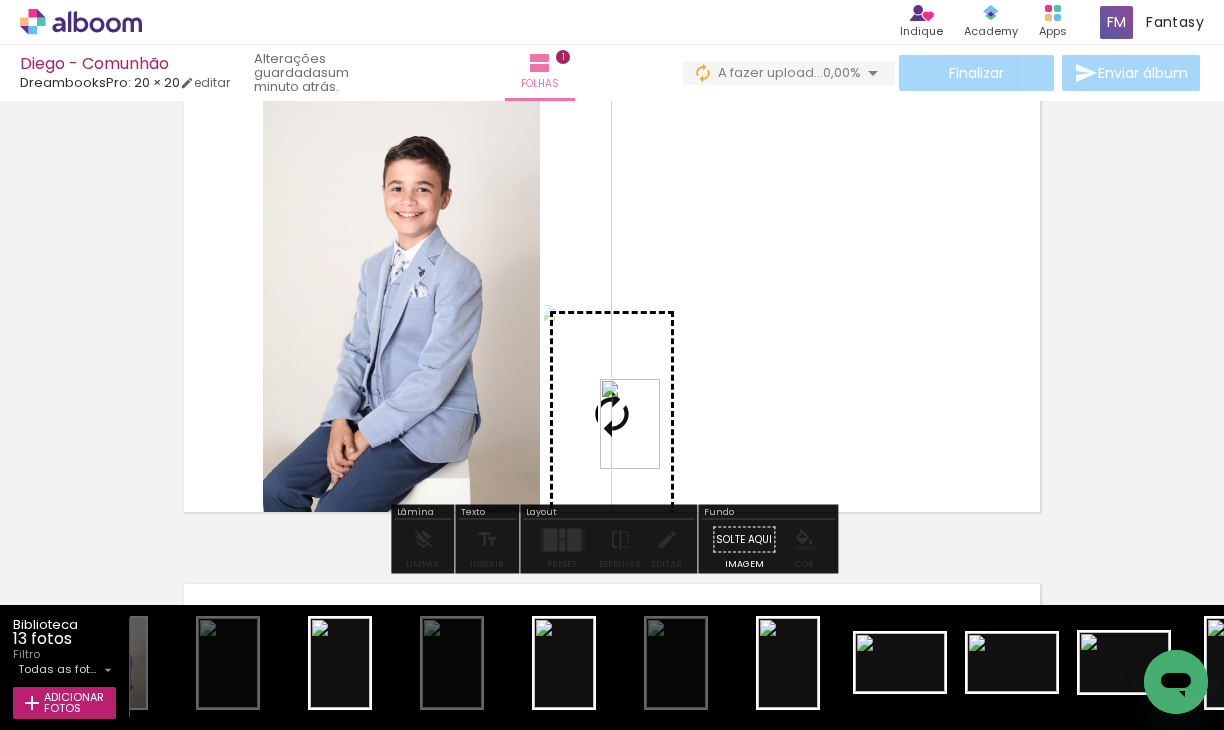 drag, startPoint x: 567, startPoint y: 659, endPoint x: 660, endPoint y: 439, distance: 238.84932 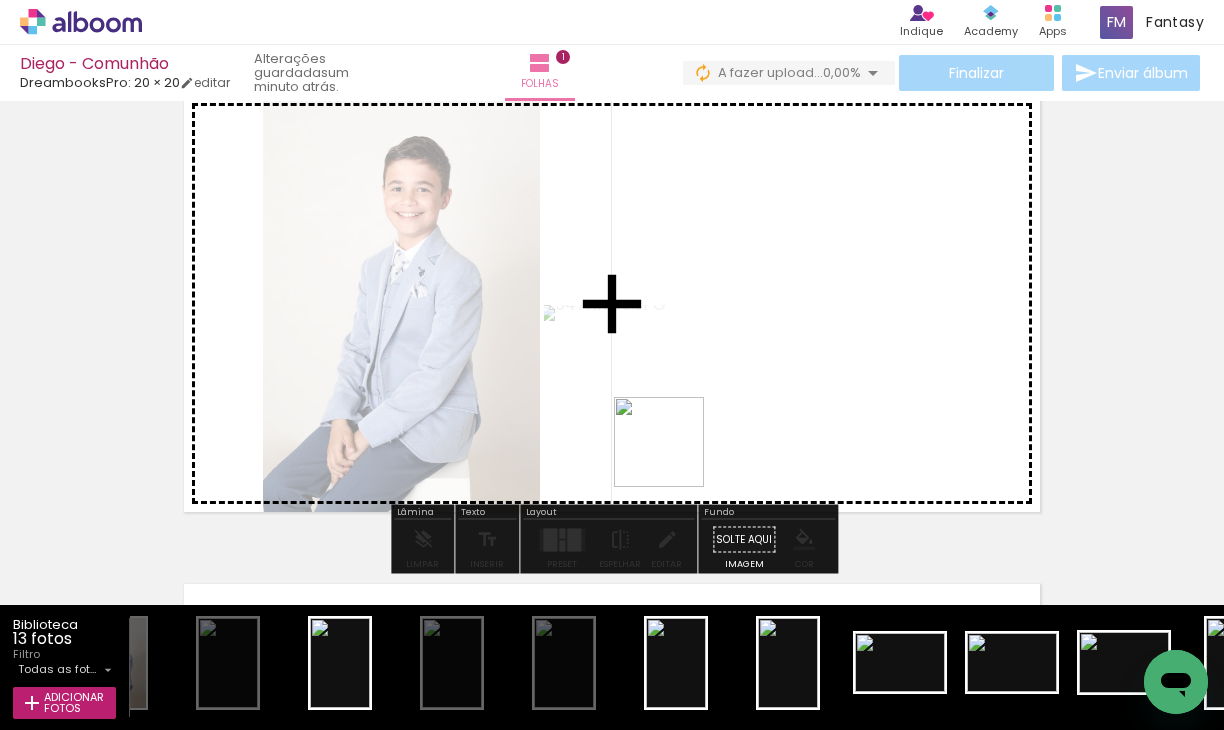 drag, startPoint x: 349, startPoint y: 681, endPoint x: 721, endPoint y: 422, distance: 453.28247 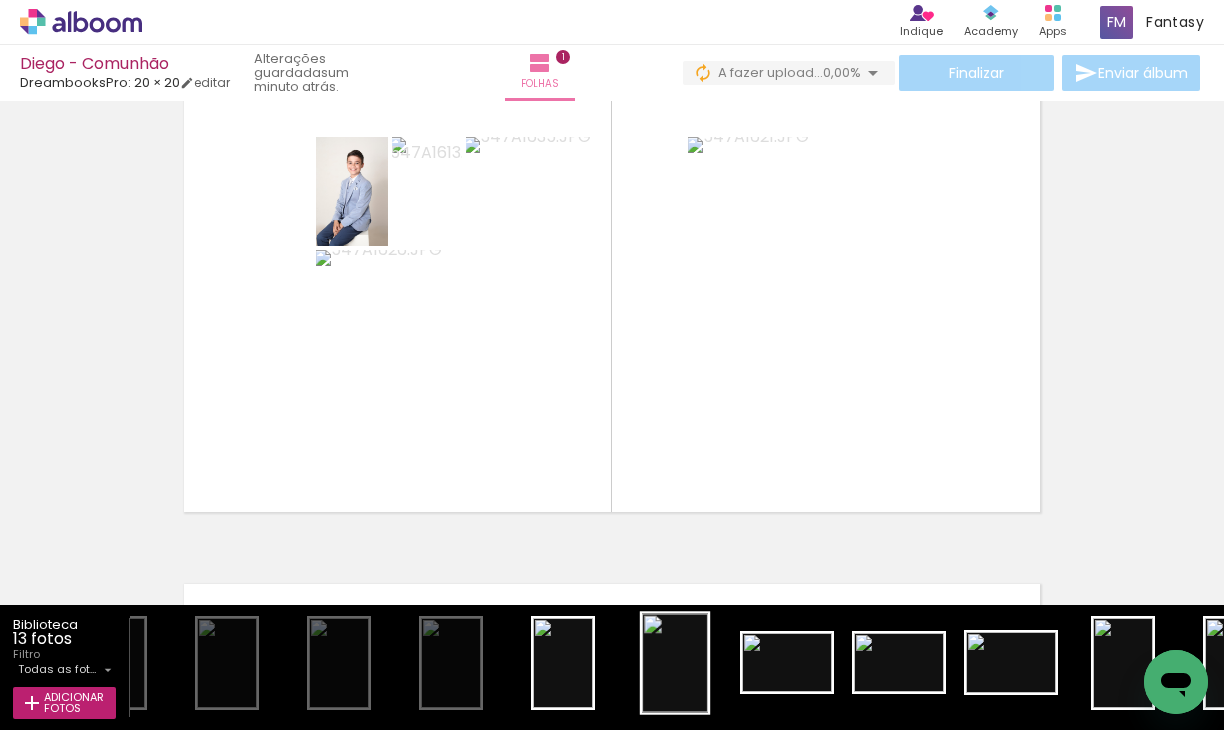 scroll, scrollTop: 0, scrollLeft: 205, axis: horizontal 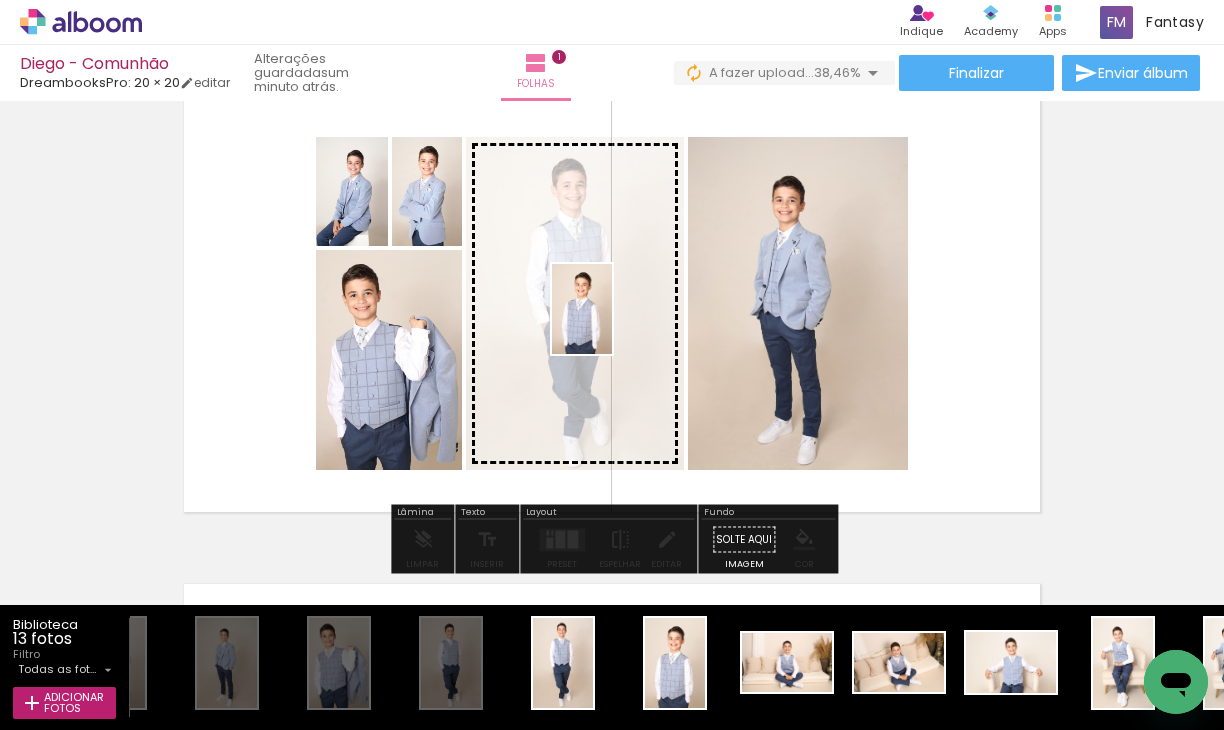 drag, startPoint x: 684, startPoint y: 657, endPoint x: 612, endPoint y: 325, distance: 339.71753 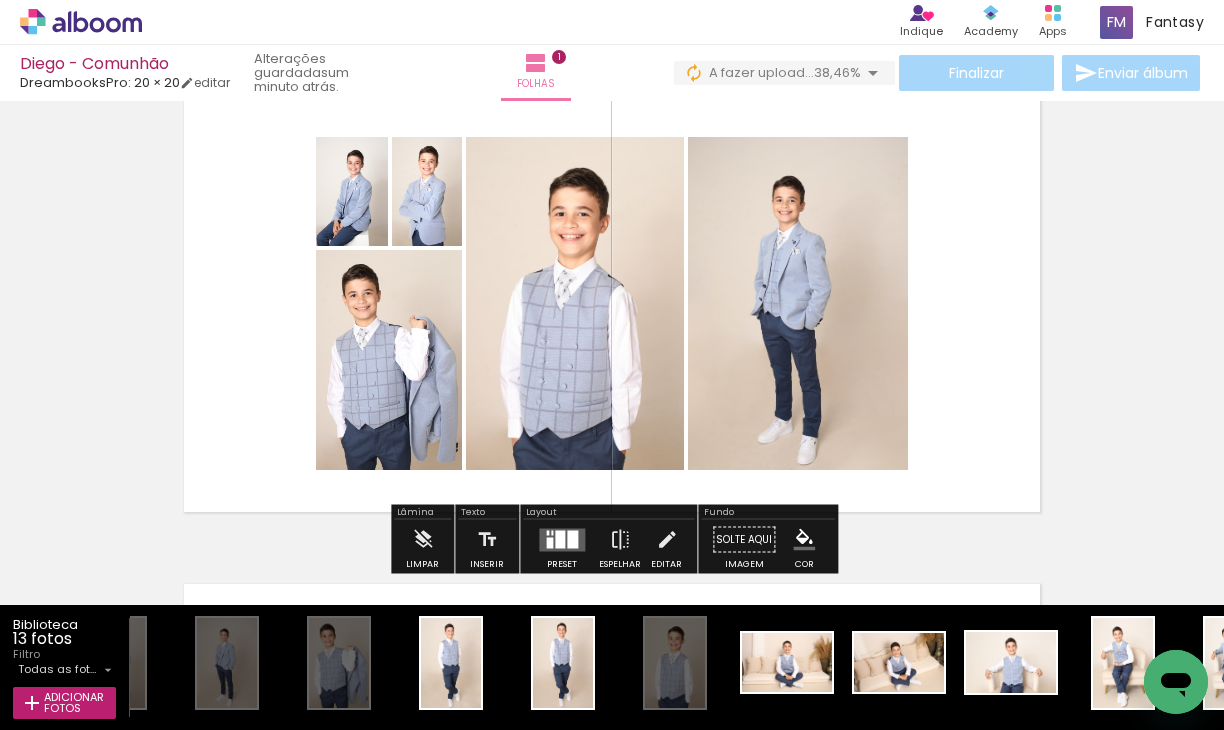 click at bounding box center (560, 539) 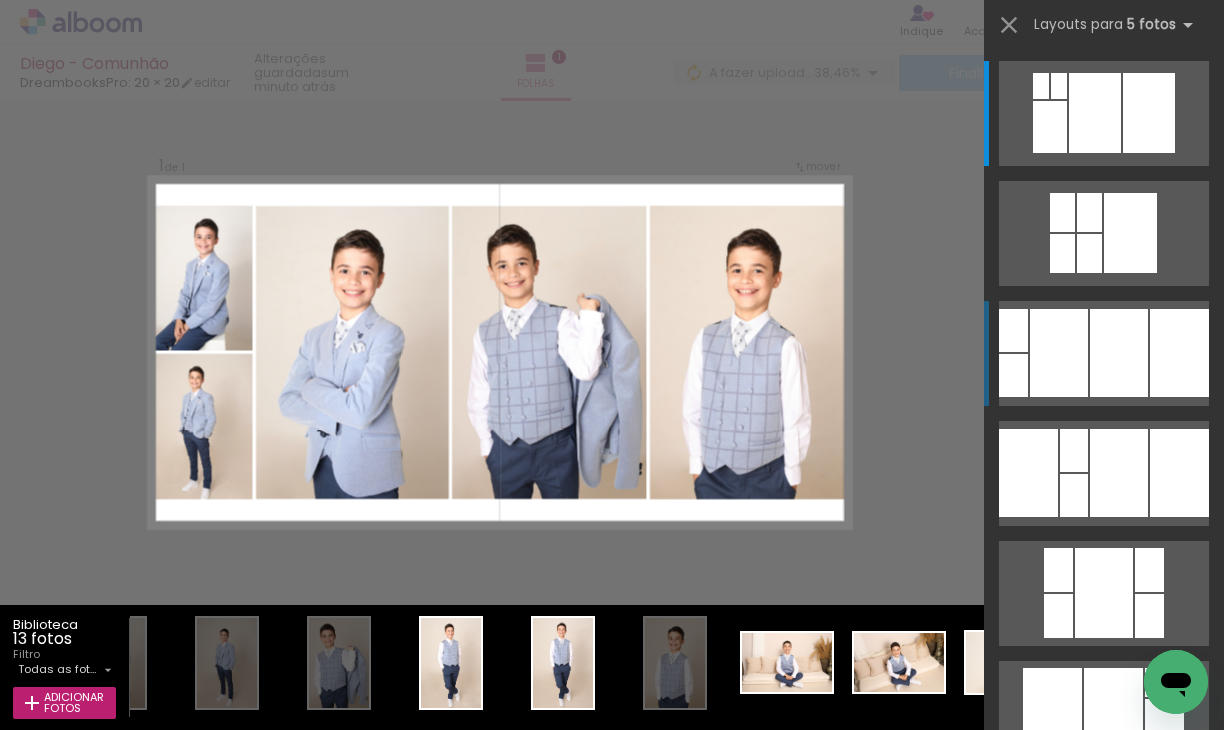 scroll, scrollTop: 25, scrollLeft: 0, axis: vertical 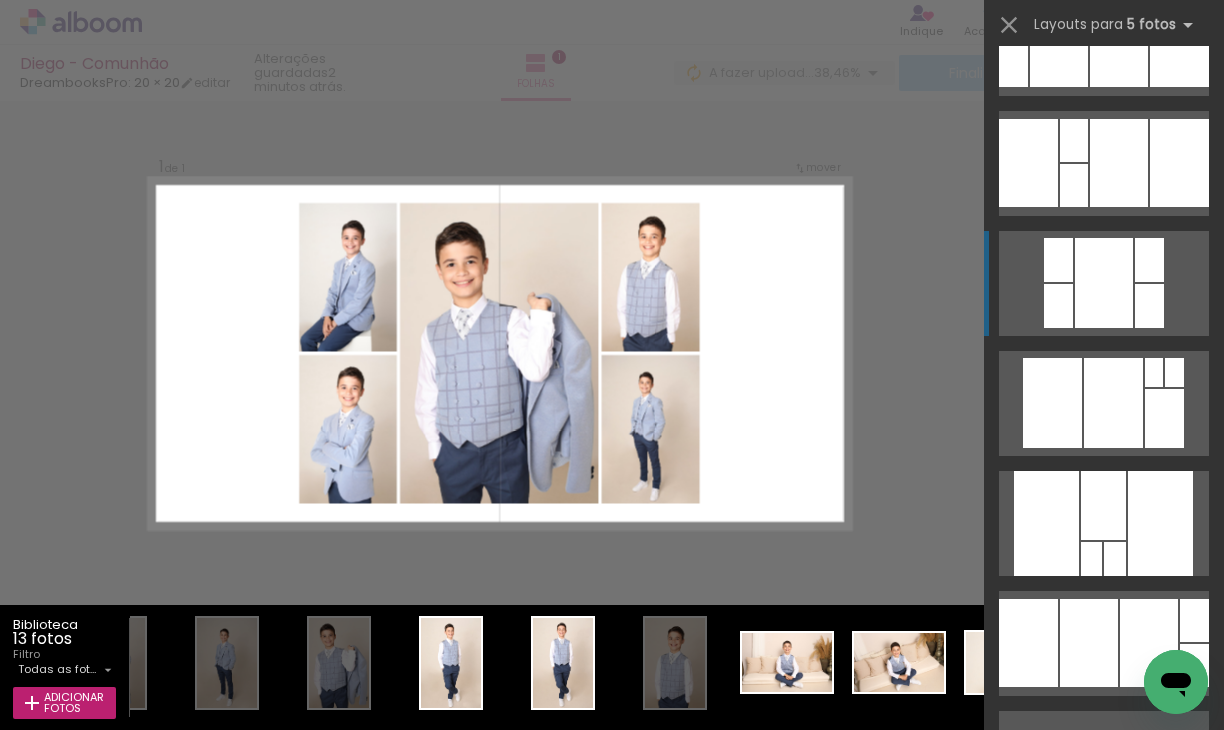 click at bounding box center [1119, 43] 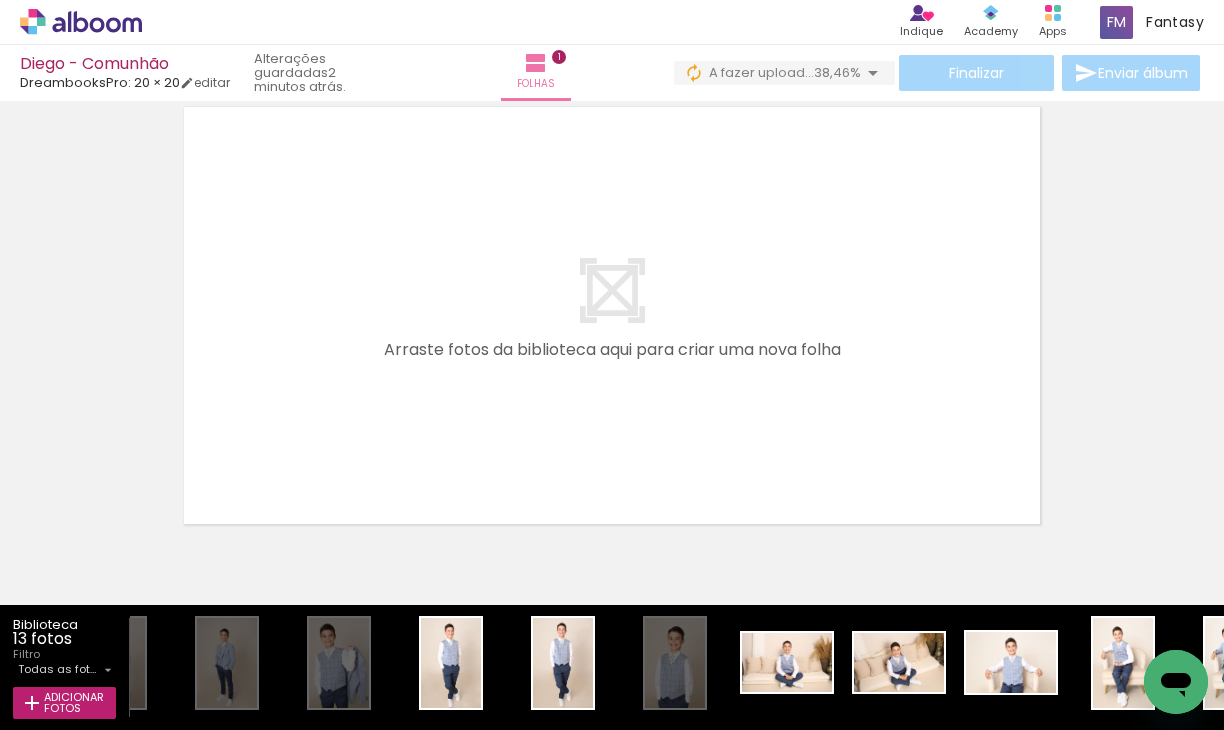 scroll, scrollTop: 552, scrollLeft: 0, axis: vertical 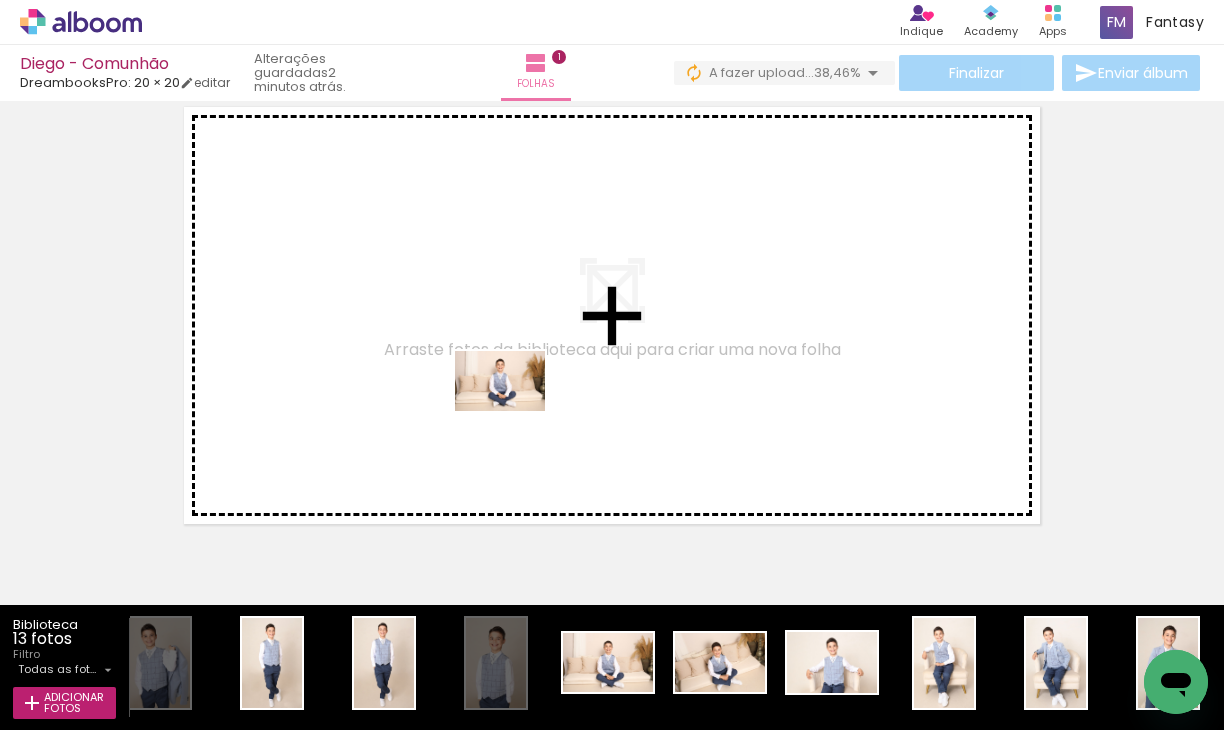 click at bounding box center [612, 365] 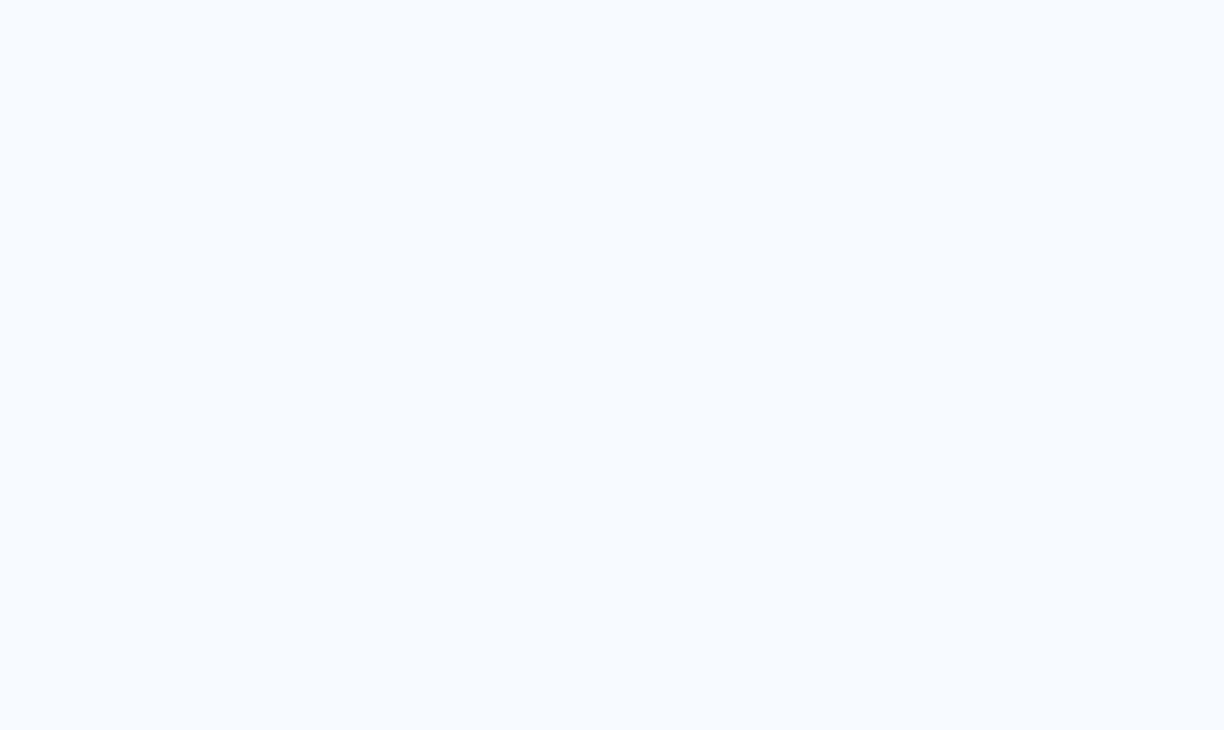 scroll, scrollTop: 0, scrollLeft: 0, axis: both 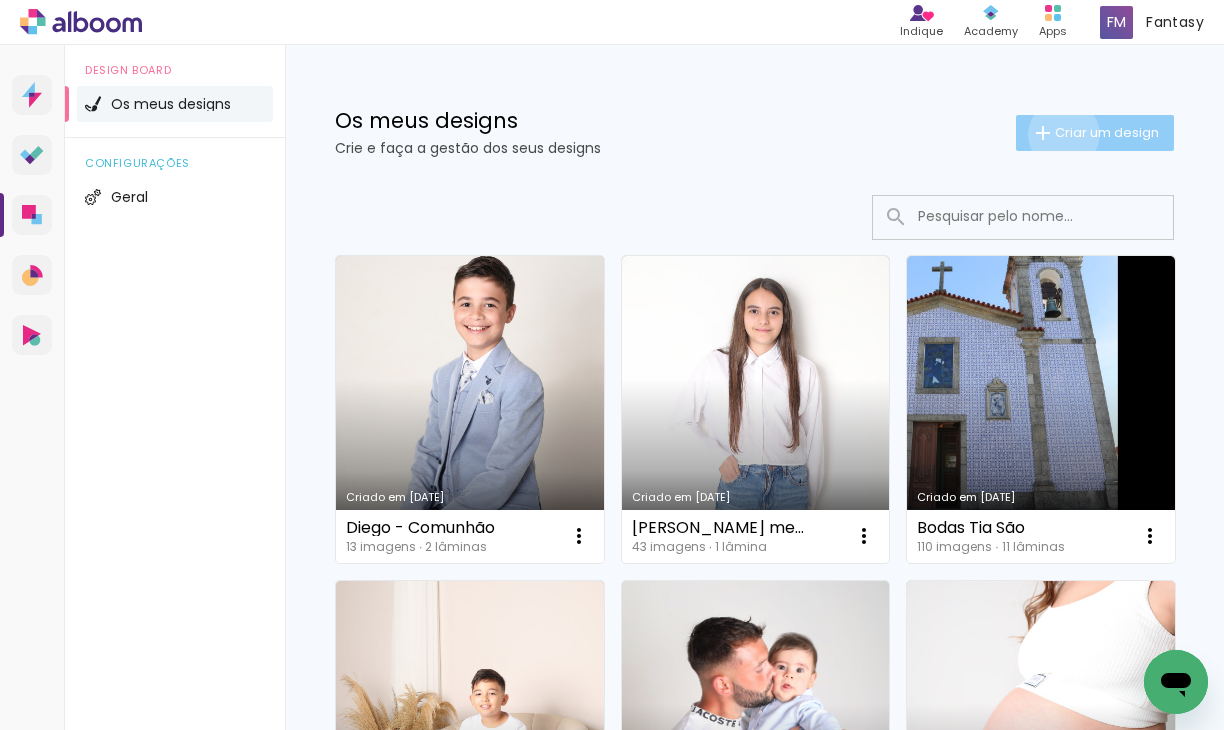 click on "Criar um design" 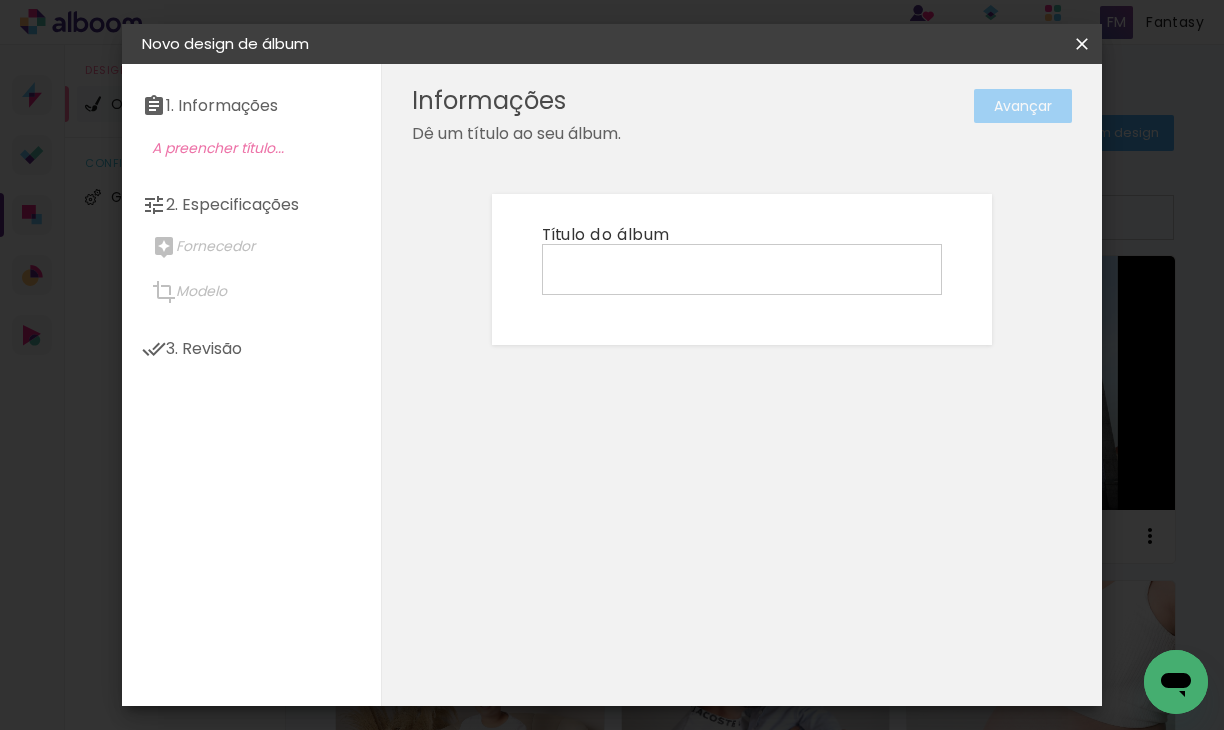 click at bounding box center [742, 268] 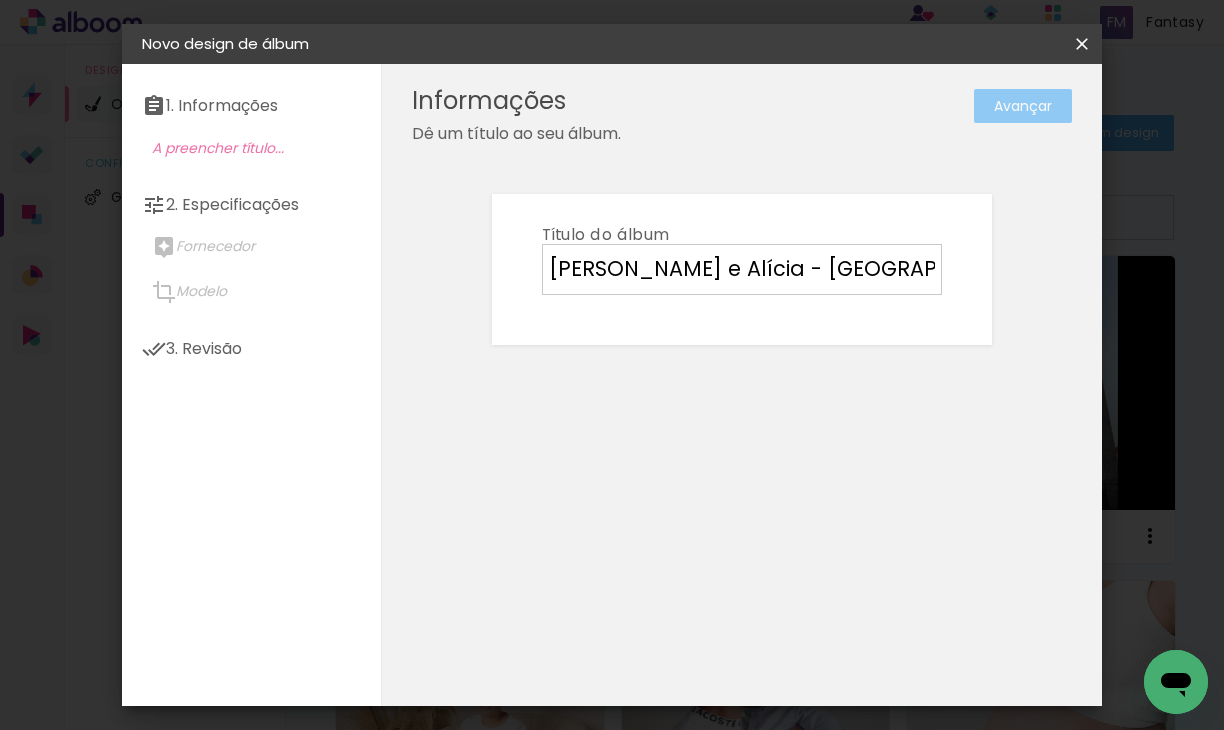 type on "Diego e Alícia - Natal" 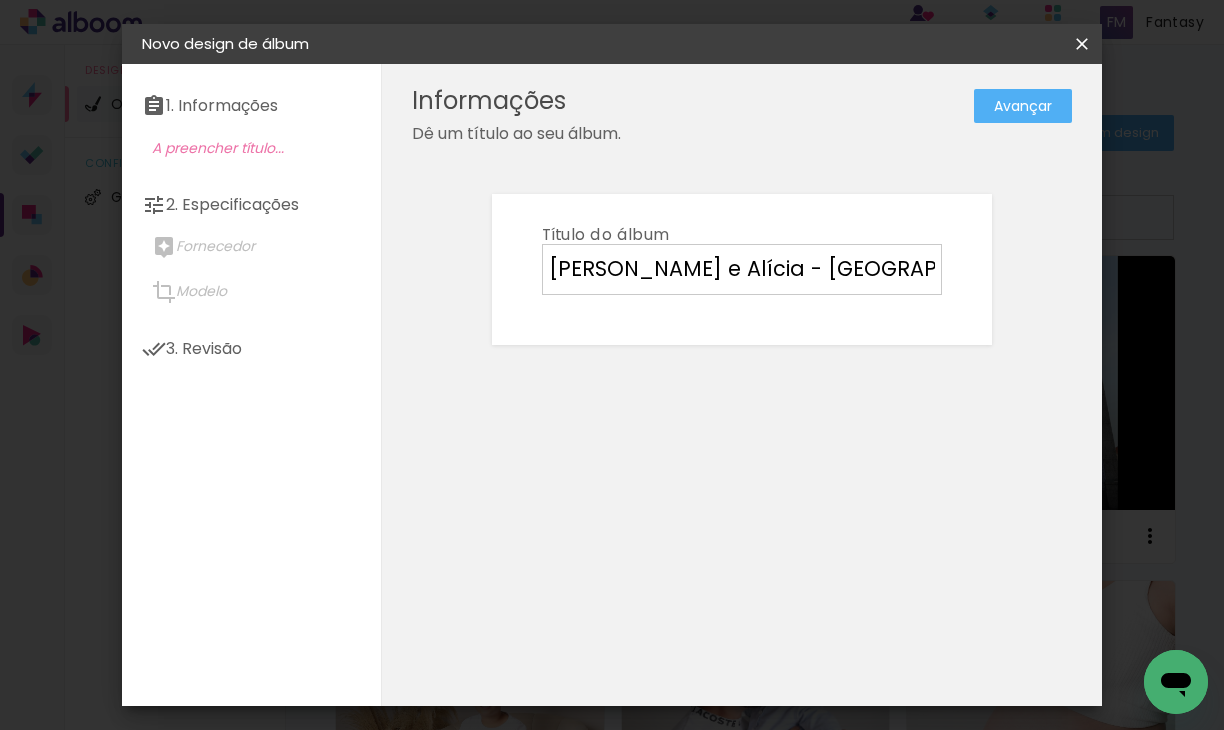click on "Avançar" at bounding box center [0, 0] 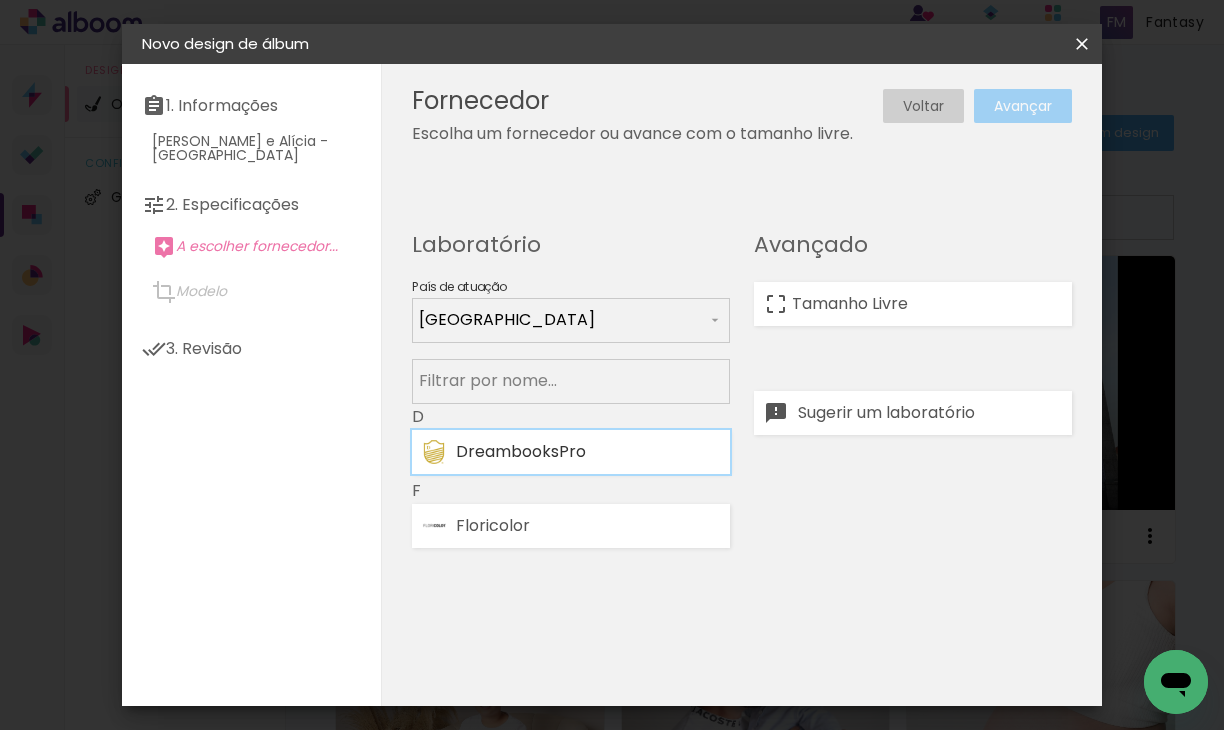 click on "DreambooksPro" at bounding box center [588, 452] 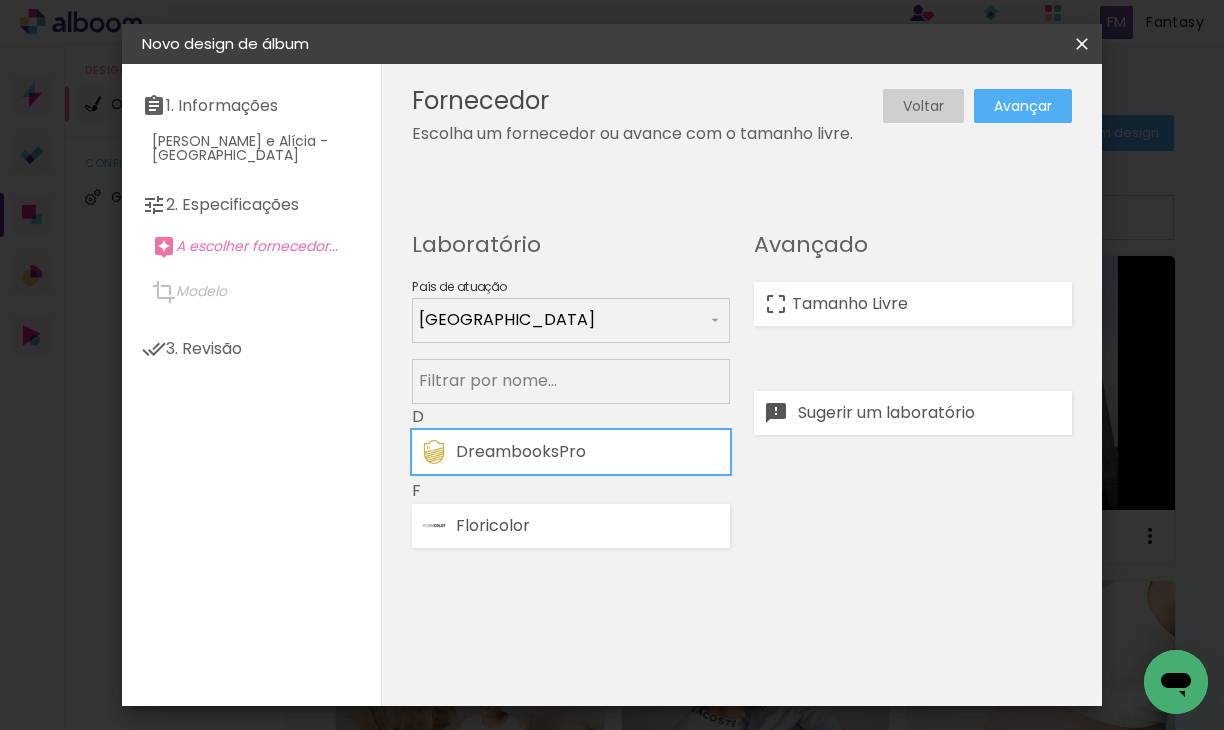 click on "Avançar" at bounding box center (0, 0) 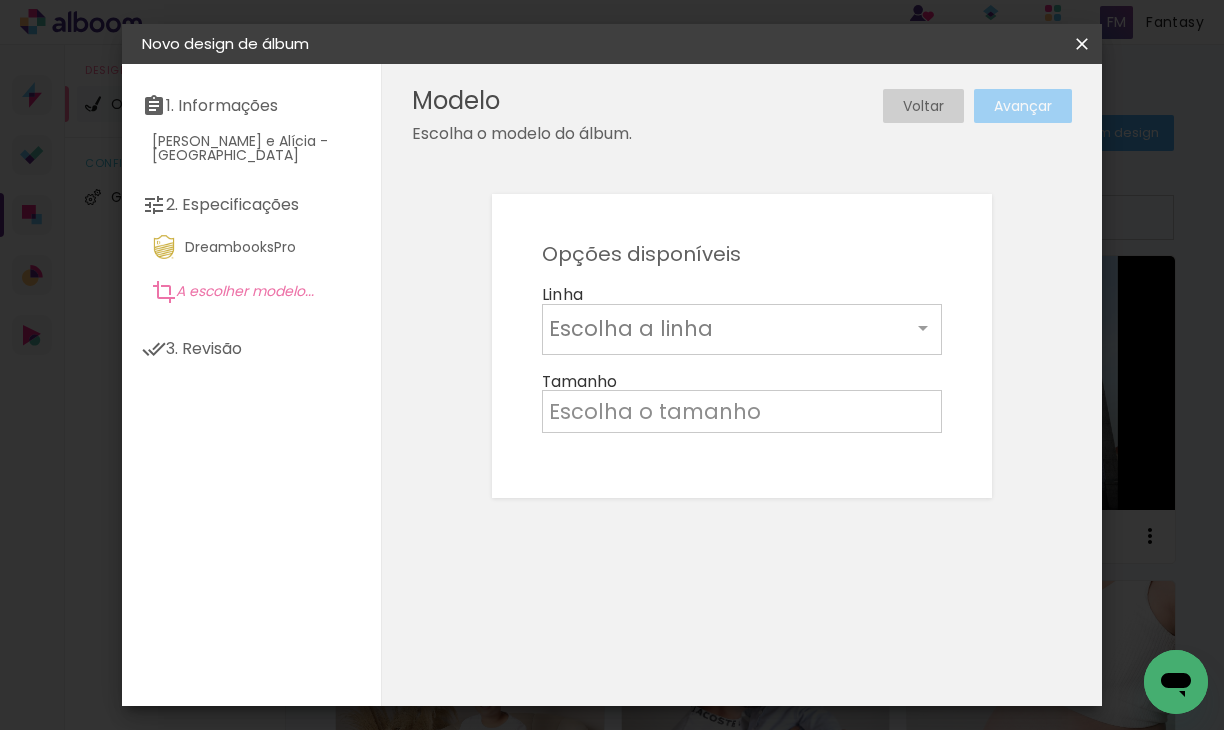 click at bounding box center (730, 328) 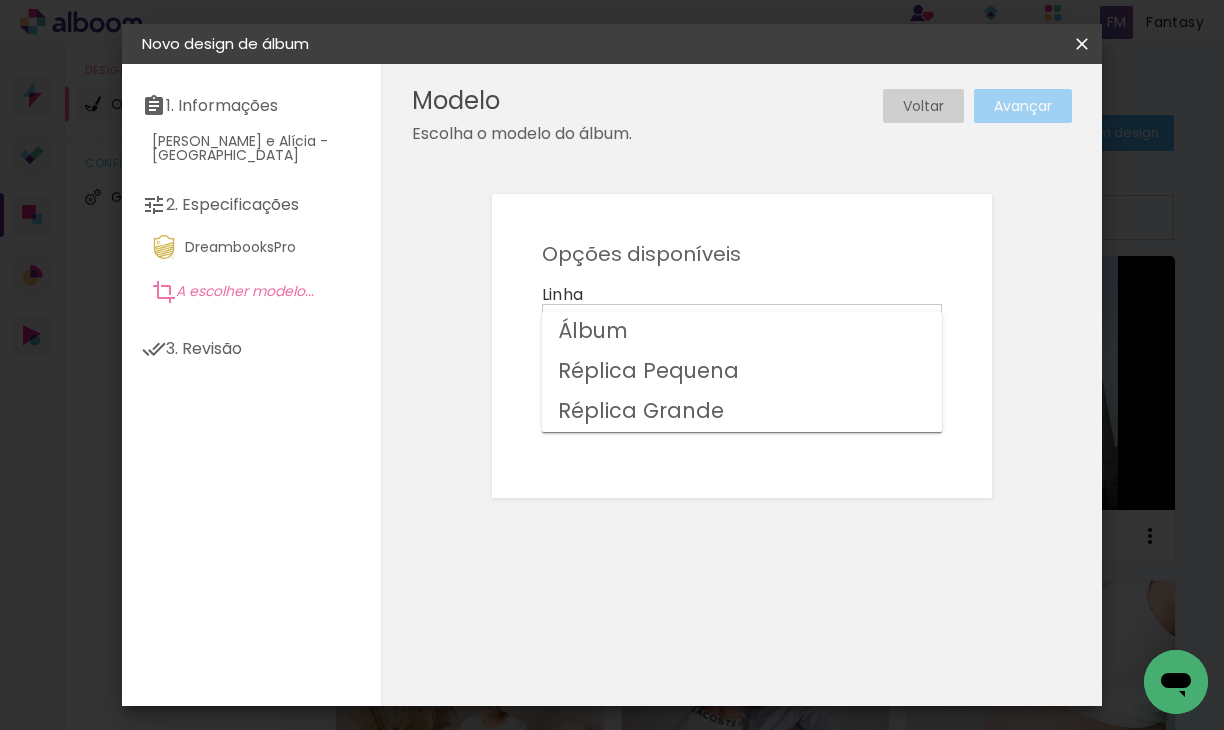 click on "Réplica Grande" at bounding box center [742, 412] 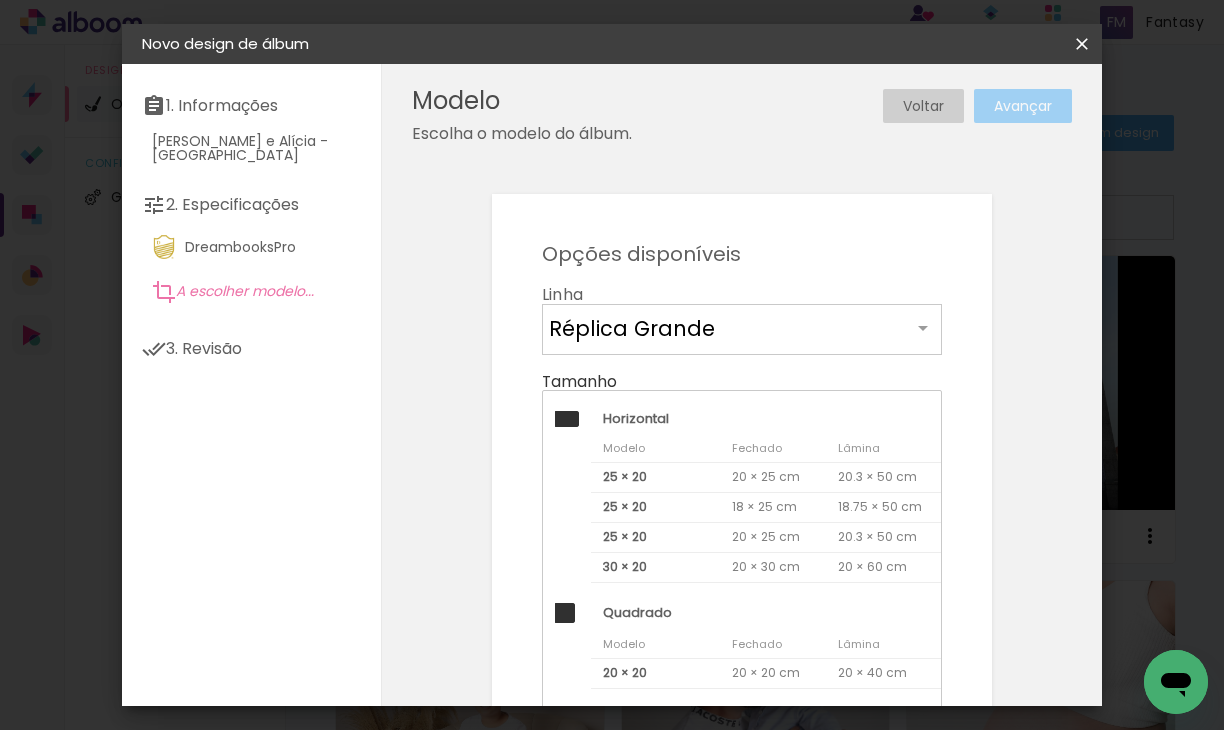 drag, startPoint x: 720, startPoint y: 342, endPoint x: 720, endPoint y: 356, distance: 14 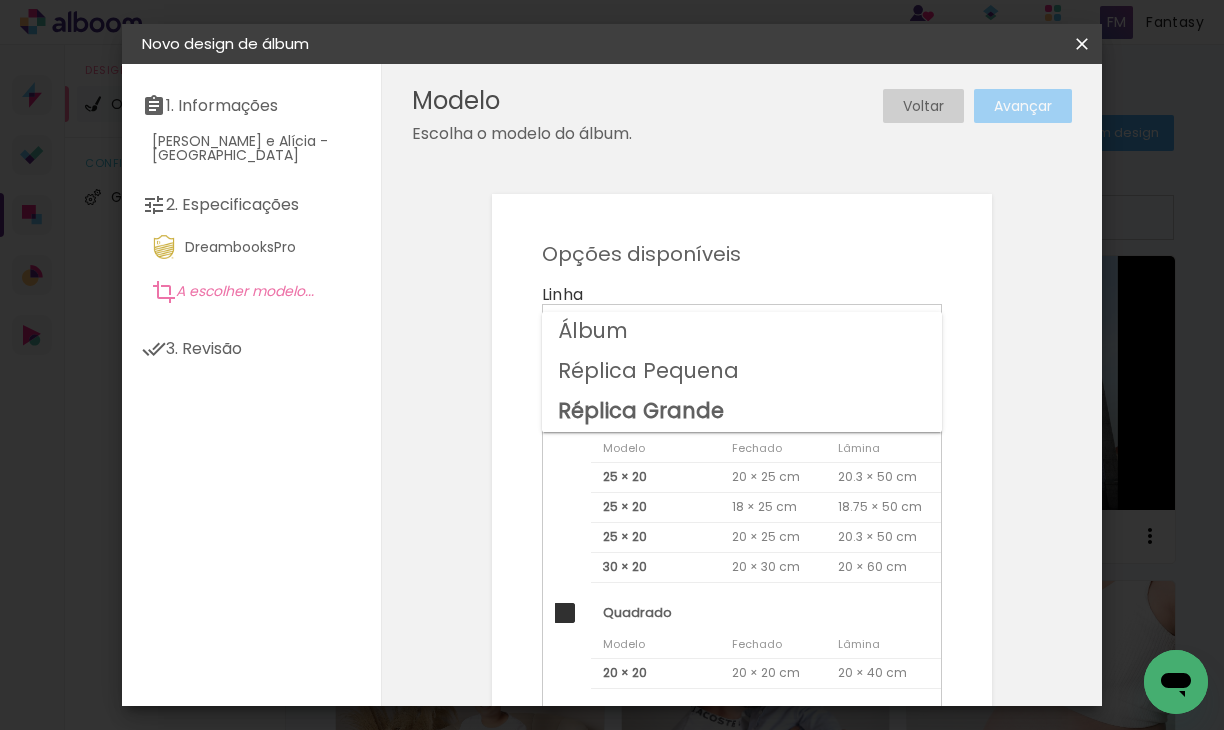 click on "Álbum" at bounding box center [742, 332] 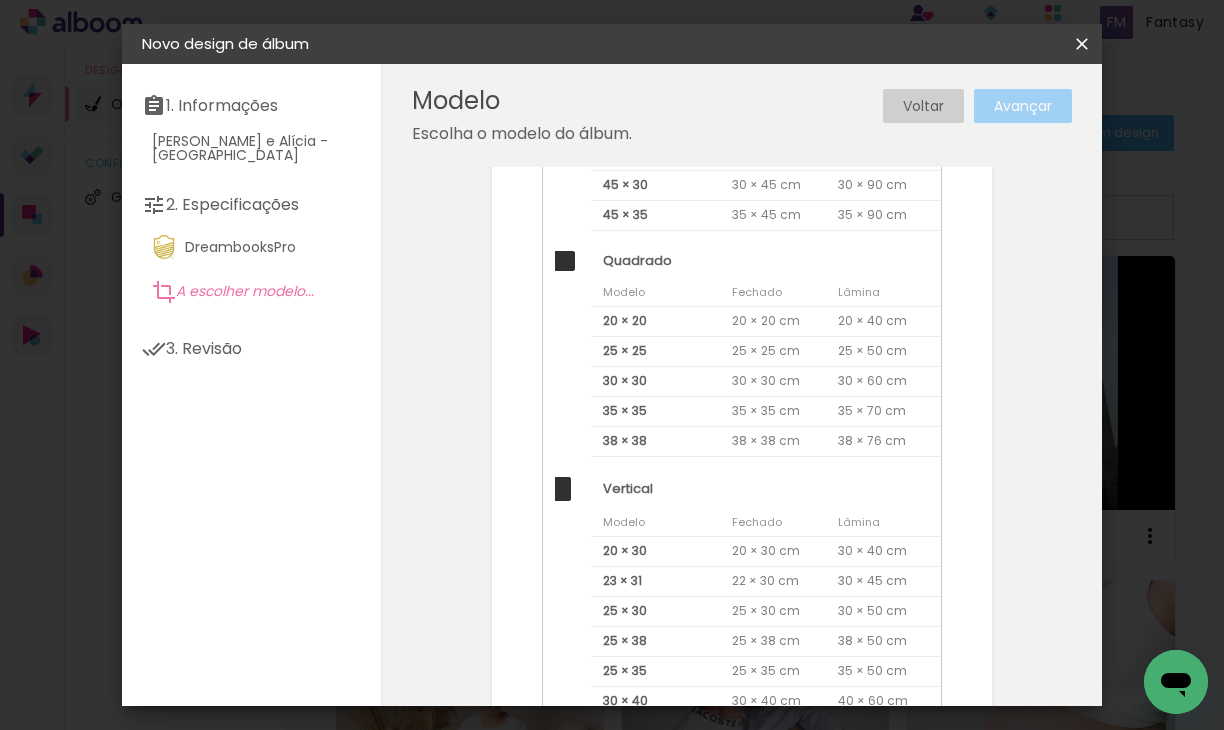 scroll, scrollTop: 542, scrollLeft: 0, axis: vertical 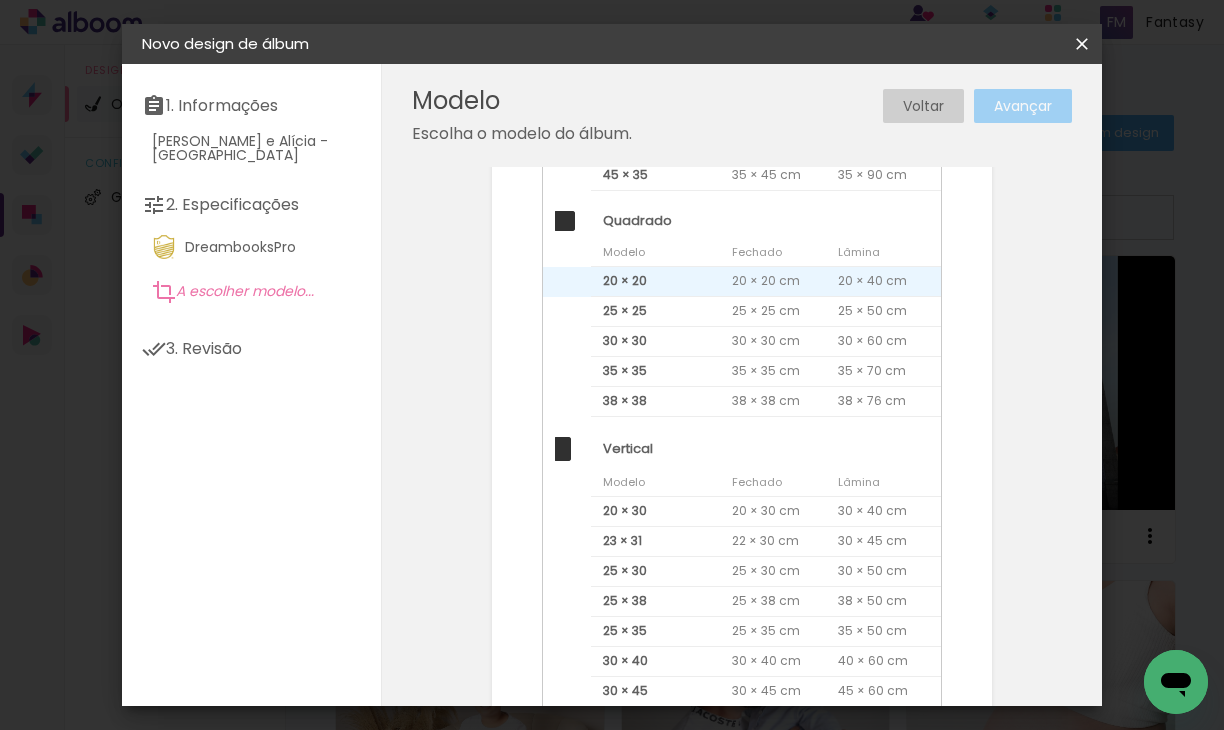 click on "20 × 20" 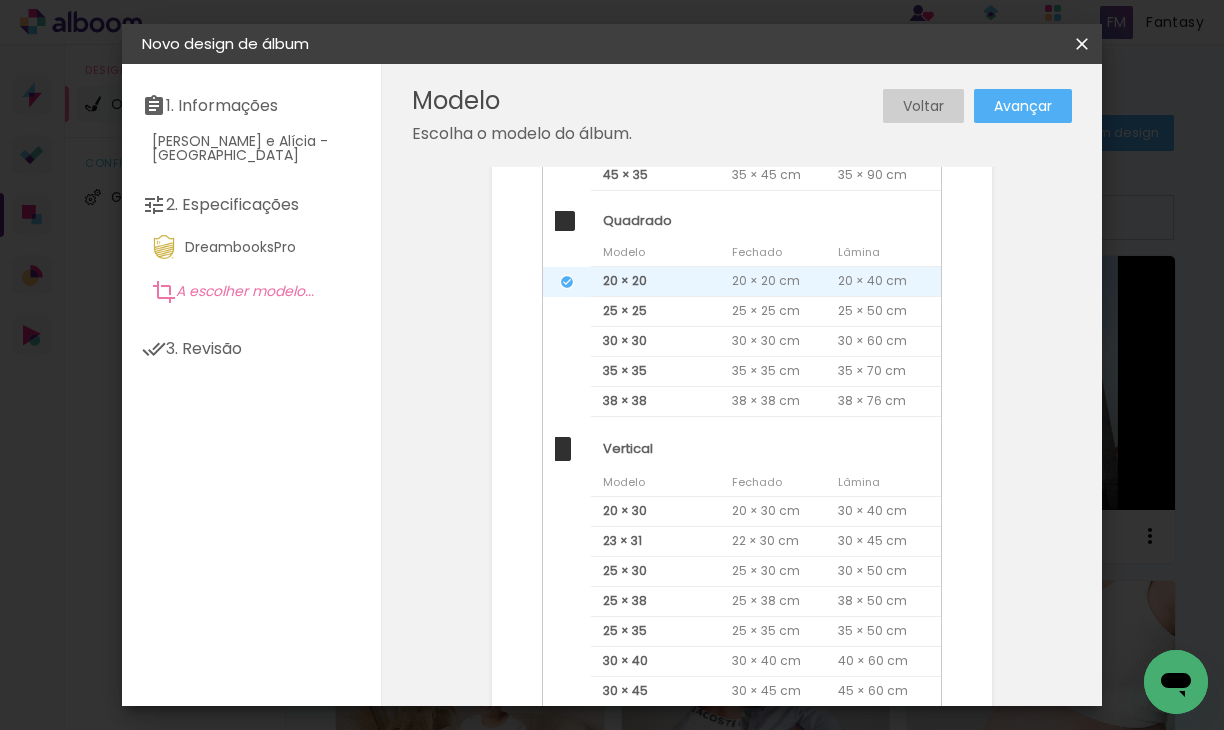 drag, startPoint x: 1029, startPoint y: 109, endPoint x: 1028, endPoint y: 120, distance: 11.045361 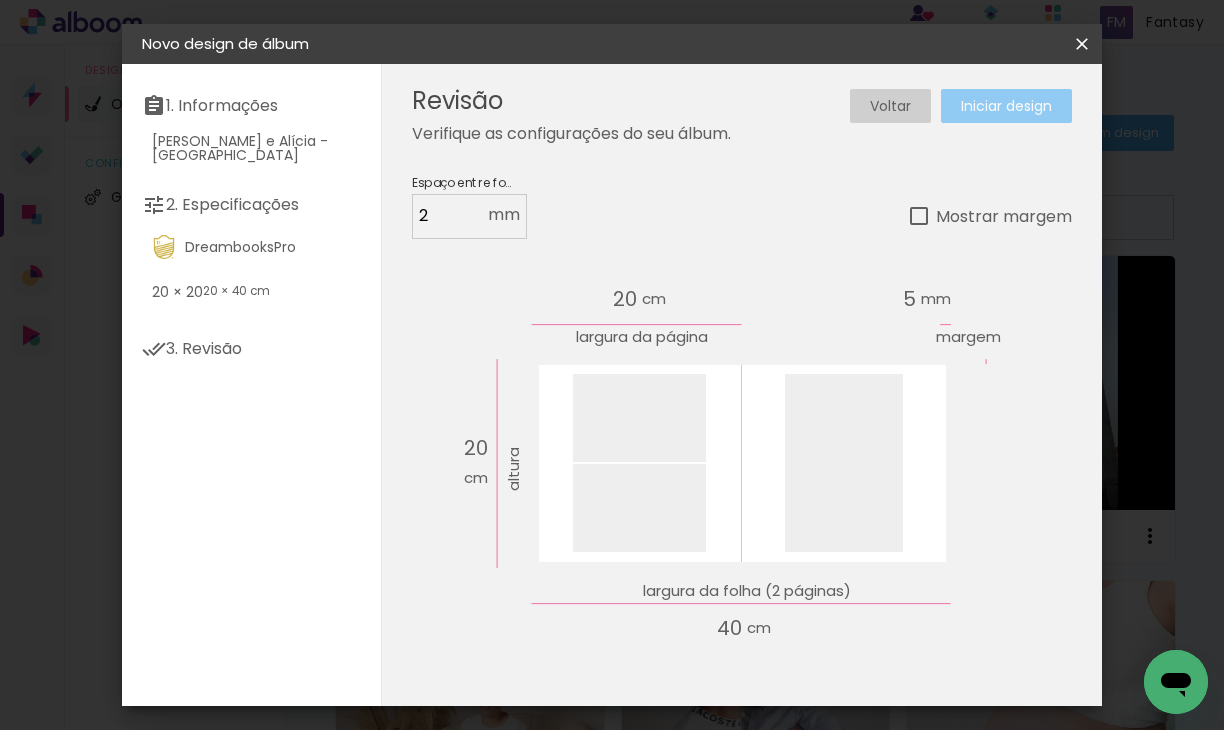 click on "Iniciar design" at bounding box center [1006, 106] 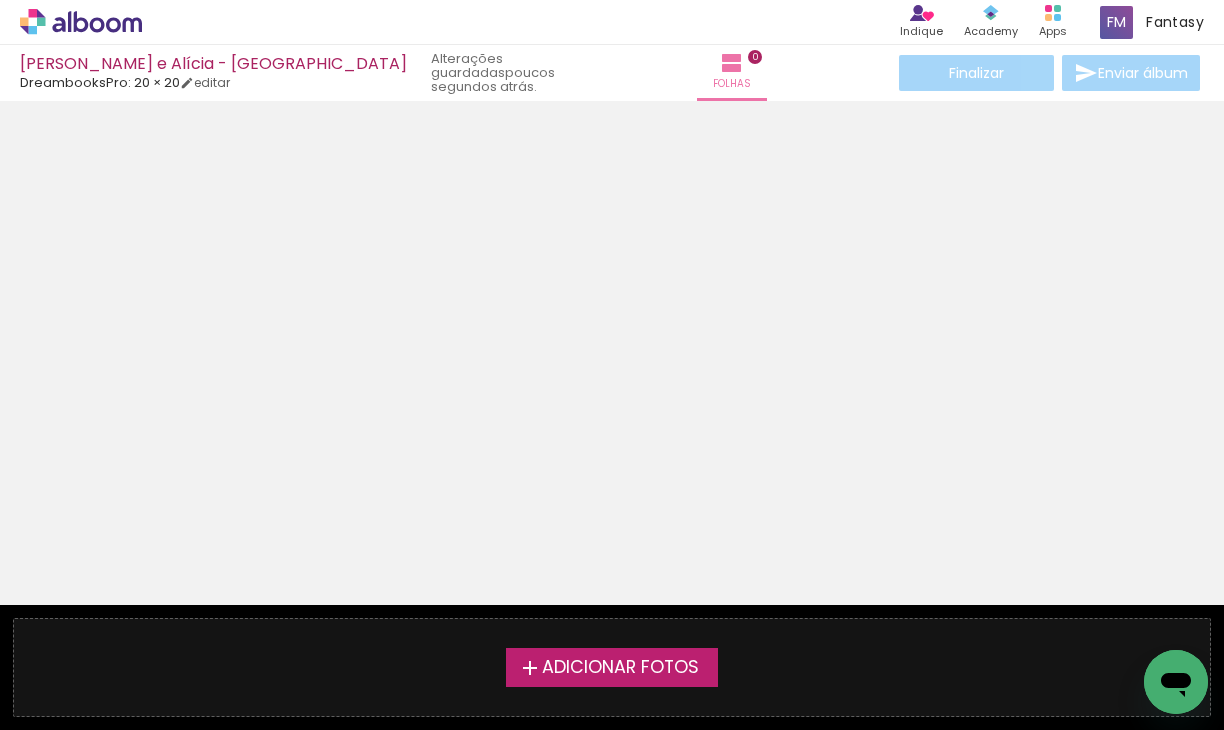 click 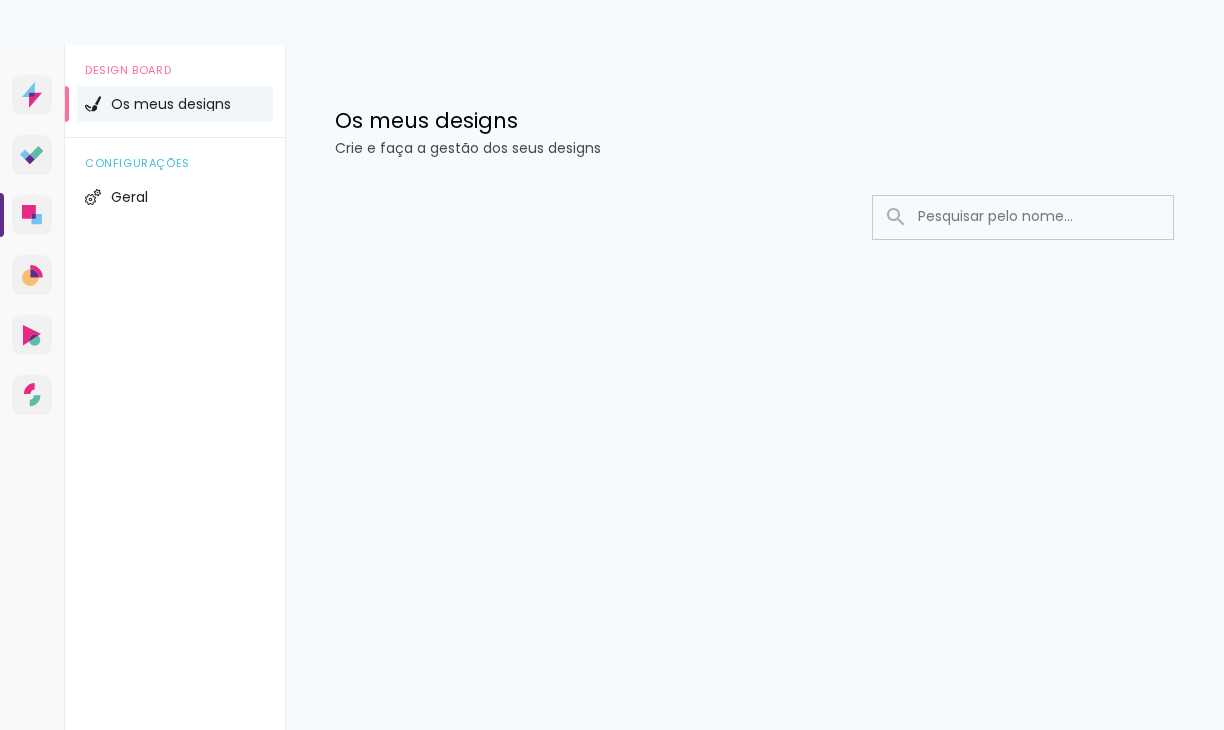 scroll, scrollTop: 0, scrollLeft: 0, axis: both 